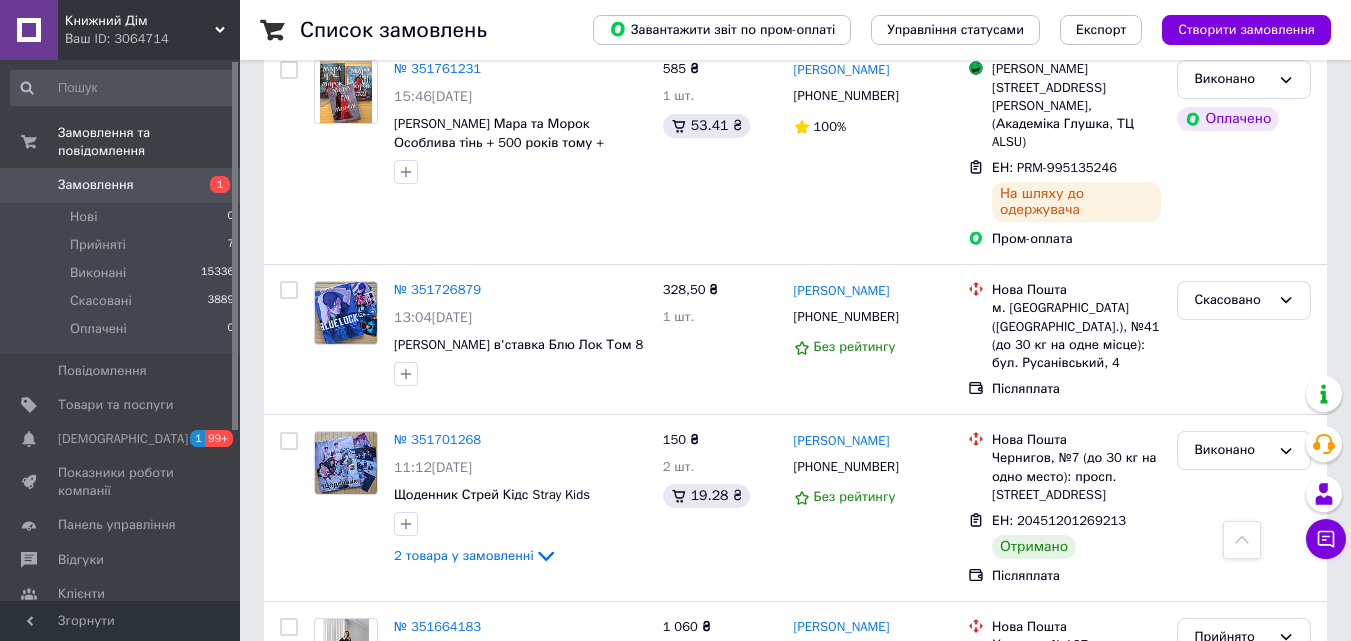 scroll, scrollTop: 2900, scrollLeft: 0, axis: vertical 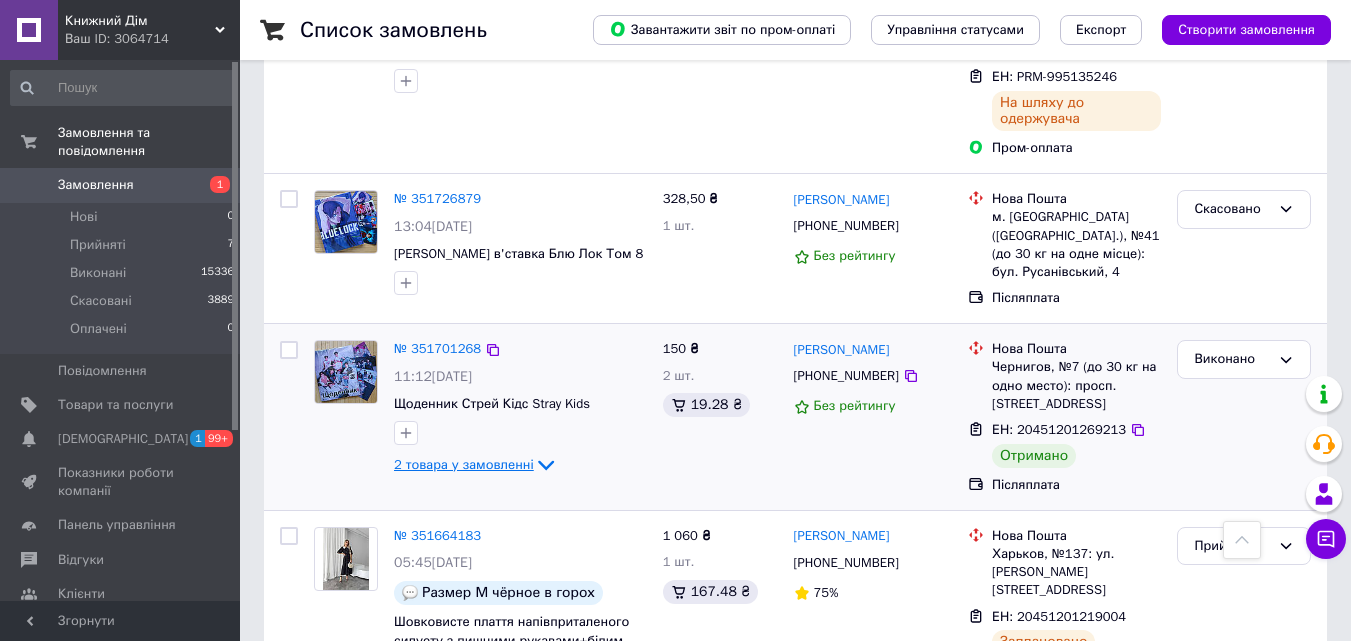 click on "2 товара у замовленні" at bounding box center [464, 464] 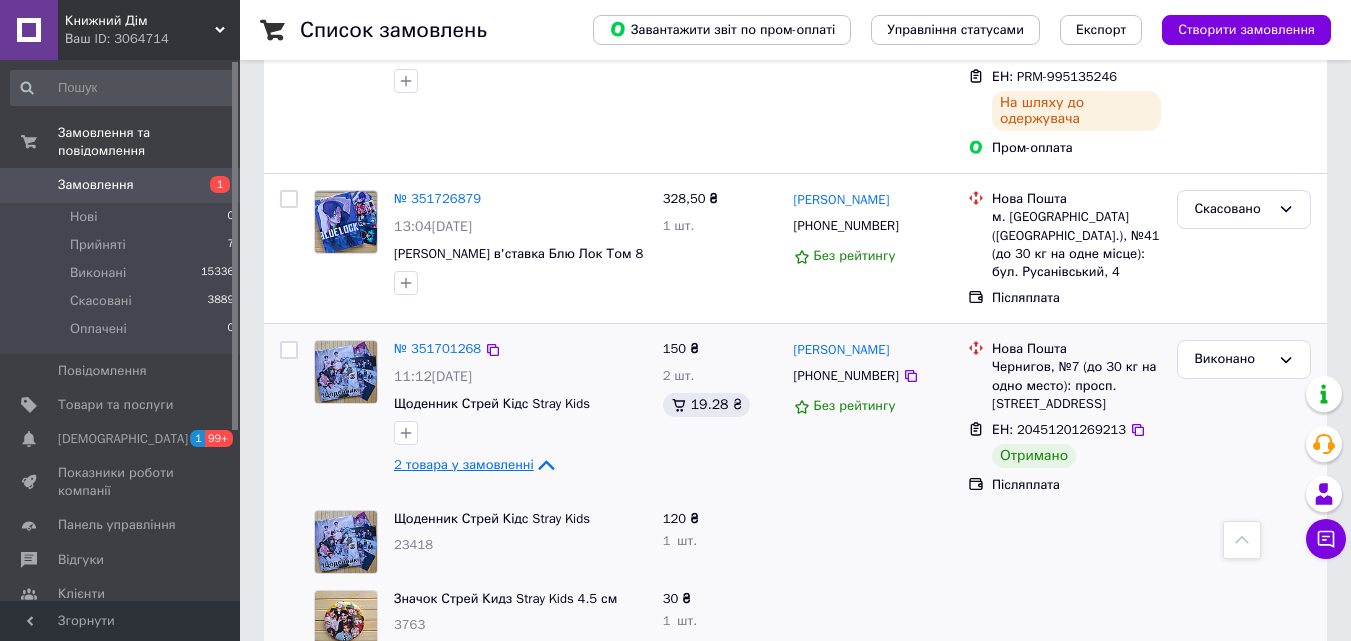 click on "2 товара у замовленні" at bounding box center [464, 464] 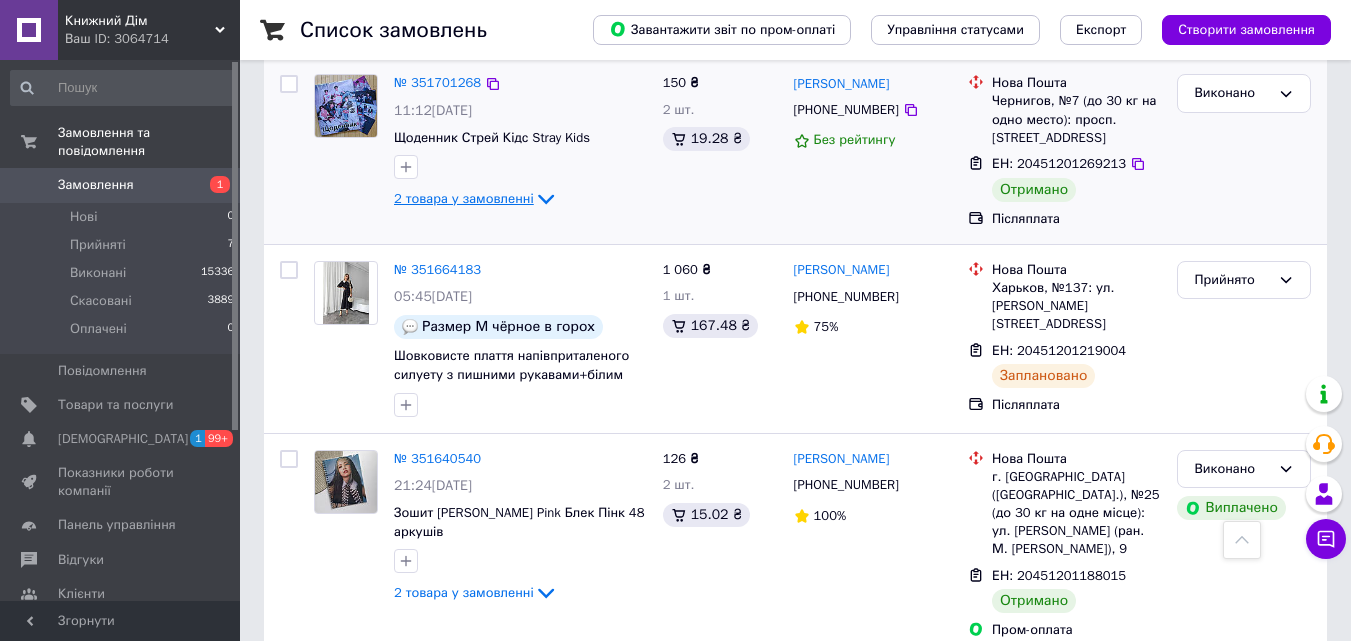 scroll, scrollTop: 3200, scrollLeft: 0, axis: vertical 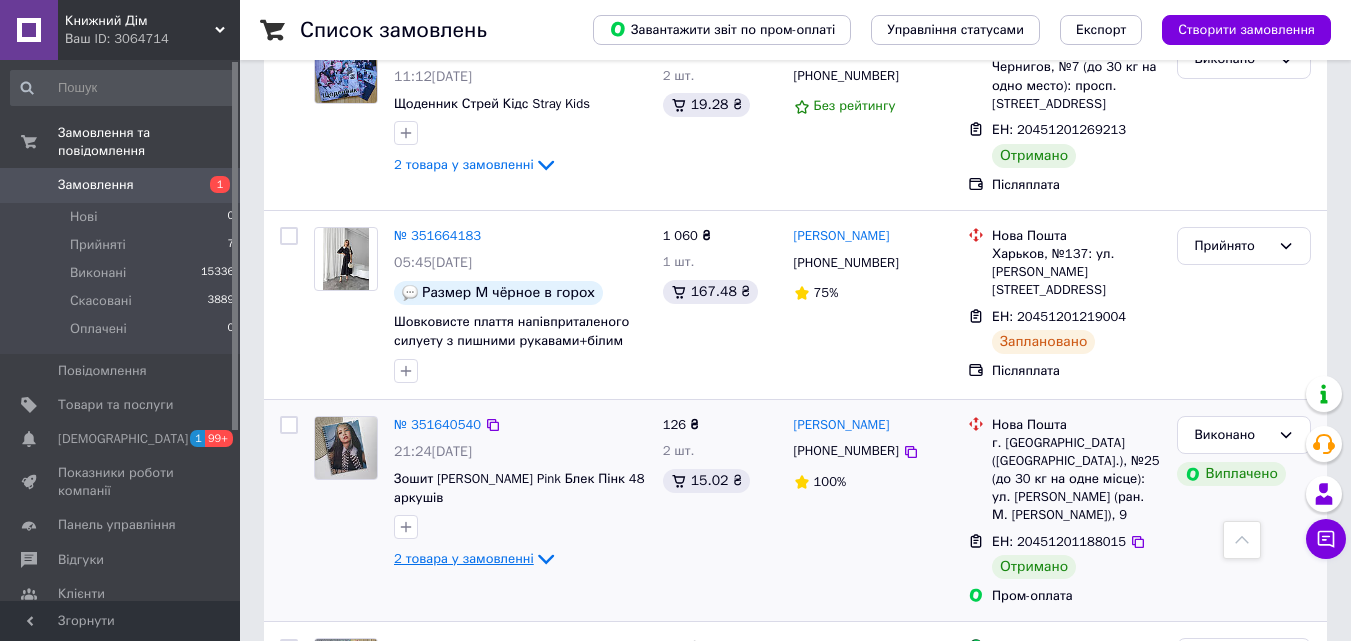 click on "2 товара у замовленні" at bounding box center (464, 558) 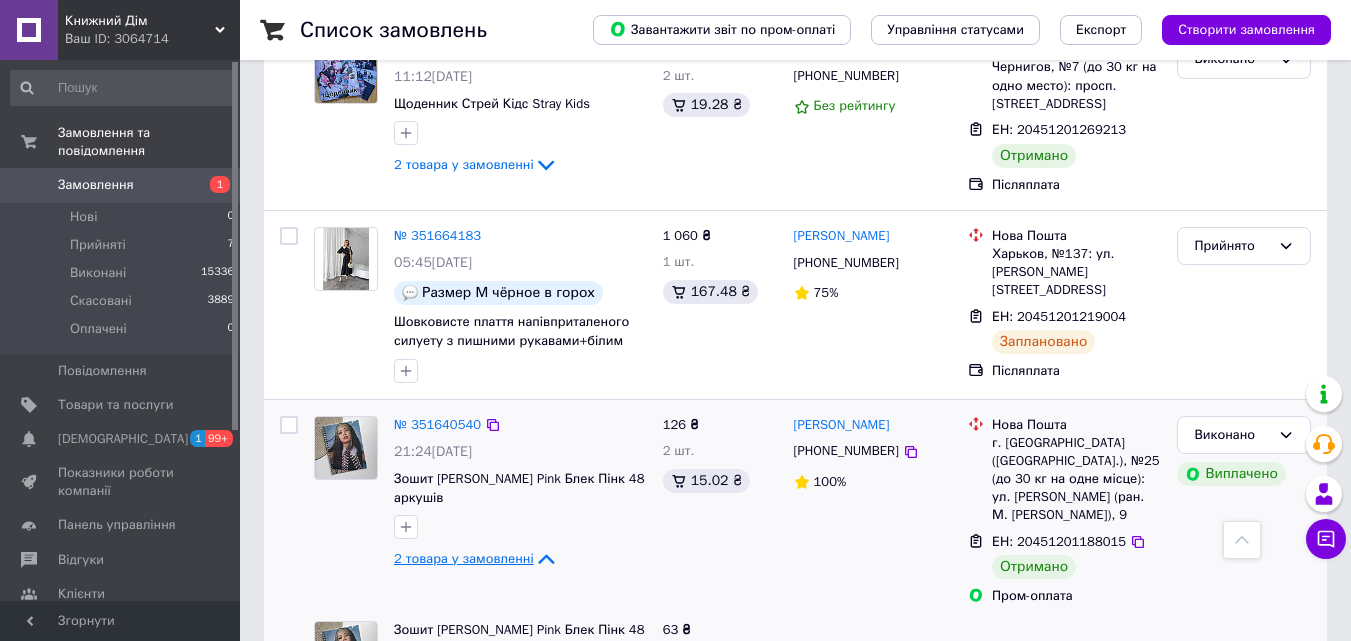 click on "2 товара у замовленні" at bounding box center [464, 558] 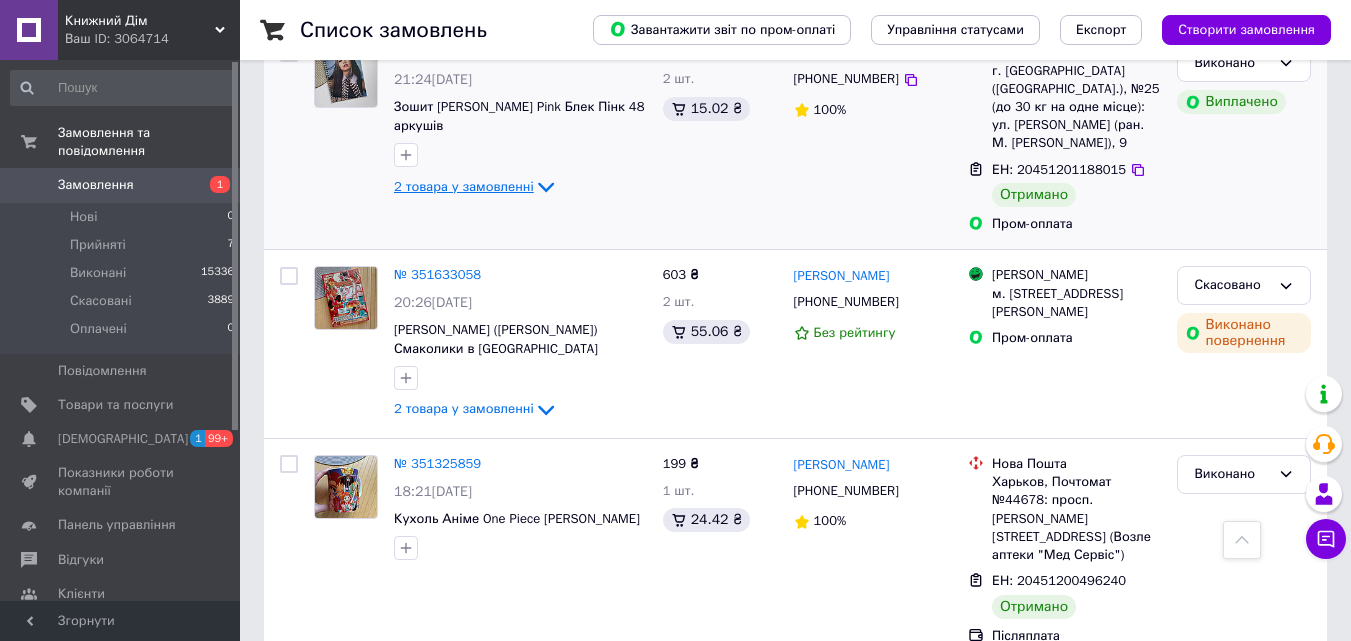 scroll, scrollTop: 3600, scrollLeft: 0, axis: vertical 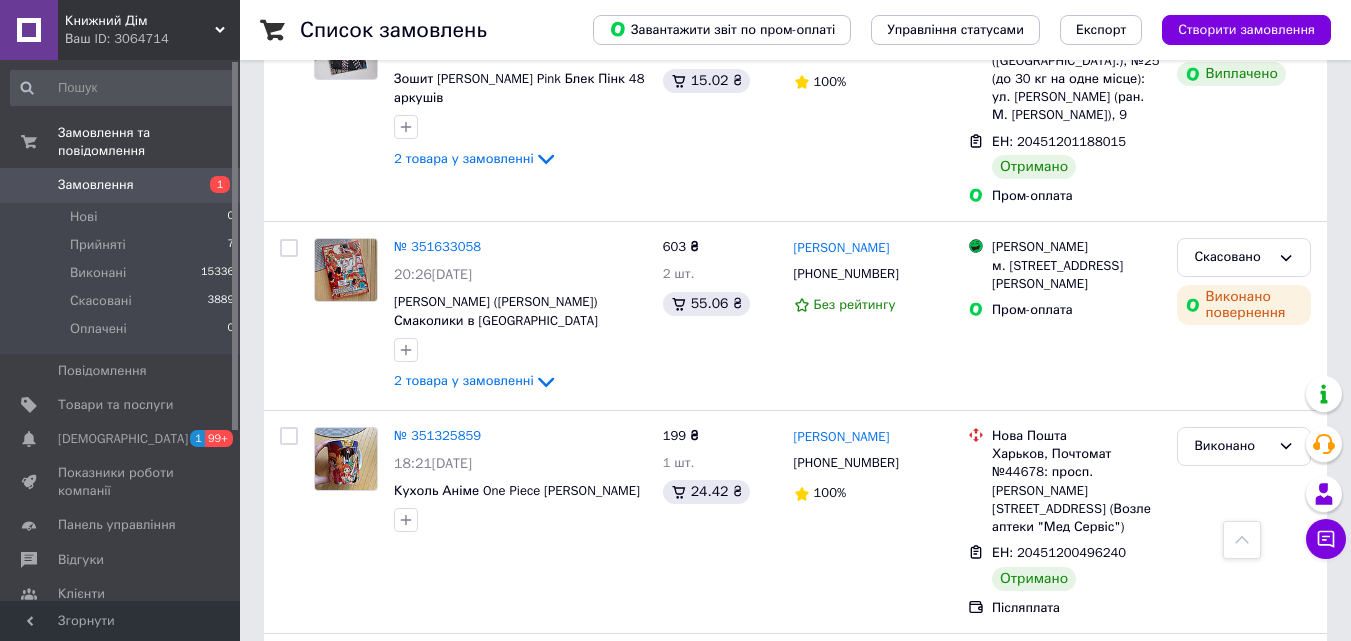 click on "2" at bounding box center (327, 835) 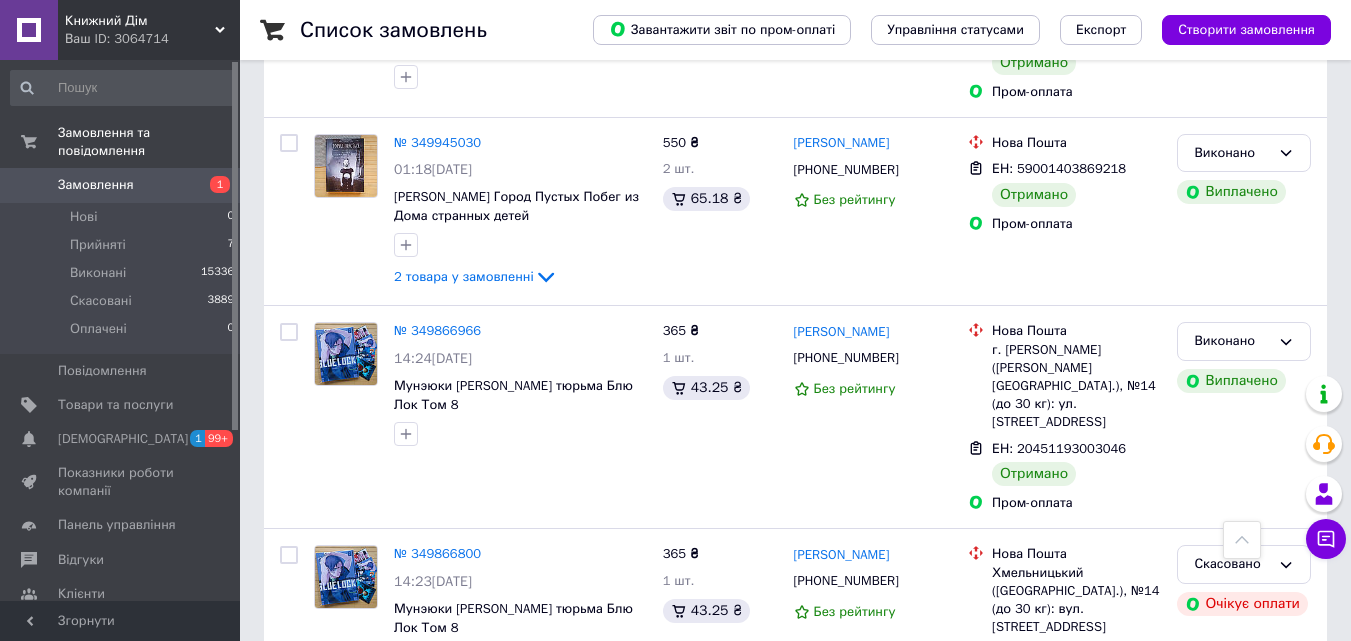 scroll, scrollTop: 3392, scrollLeft: 0, axis: vertical 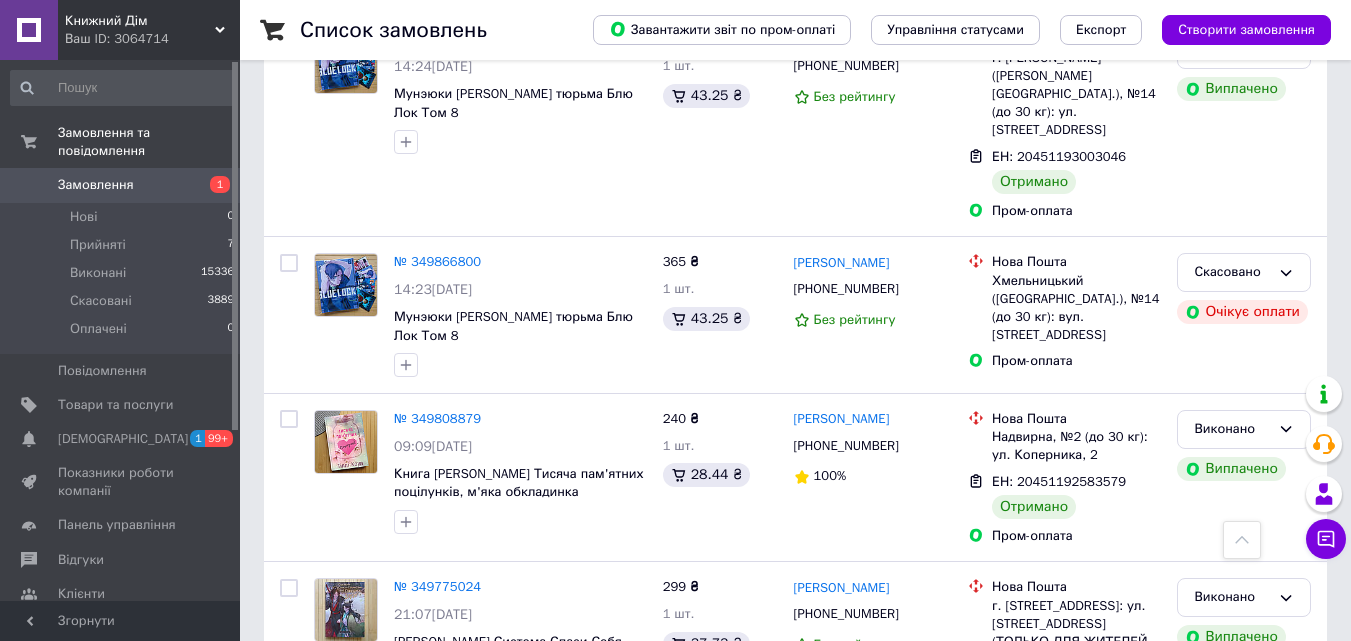 click on "1" at bounding box center (404, 811) 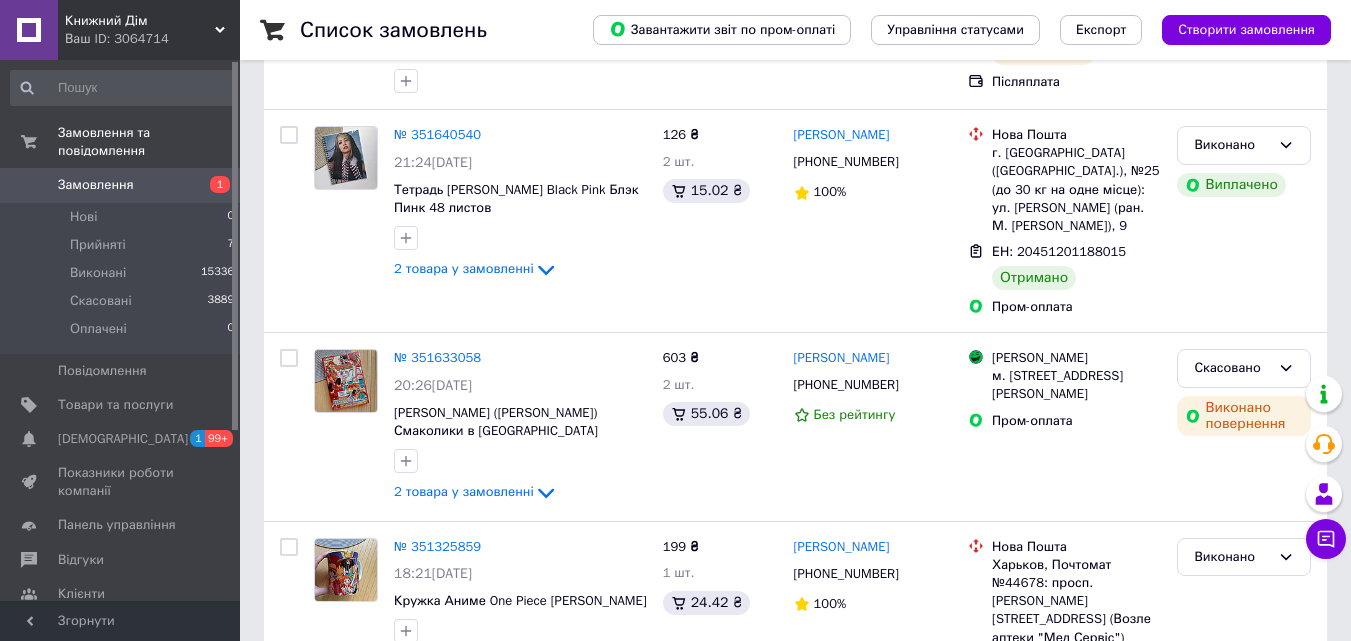 scroll, scrollTop: 0, scrollLeft: 0, axis: both 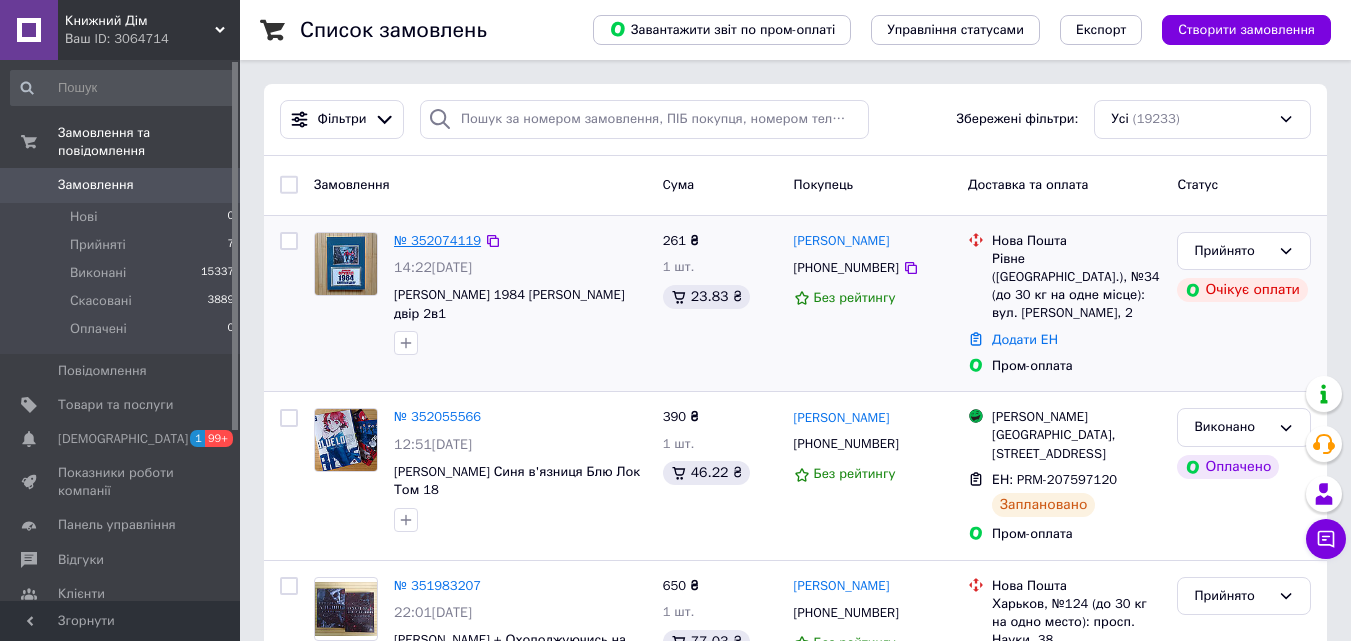 click on "№ 352074119" at bounding box center (437, 240) 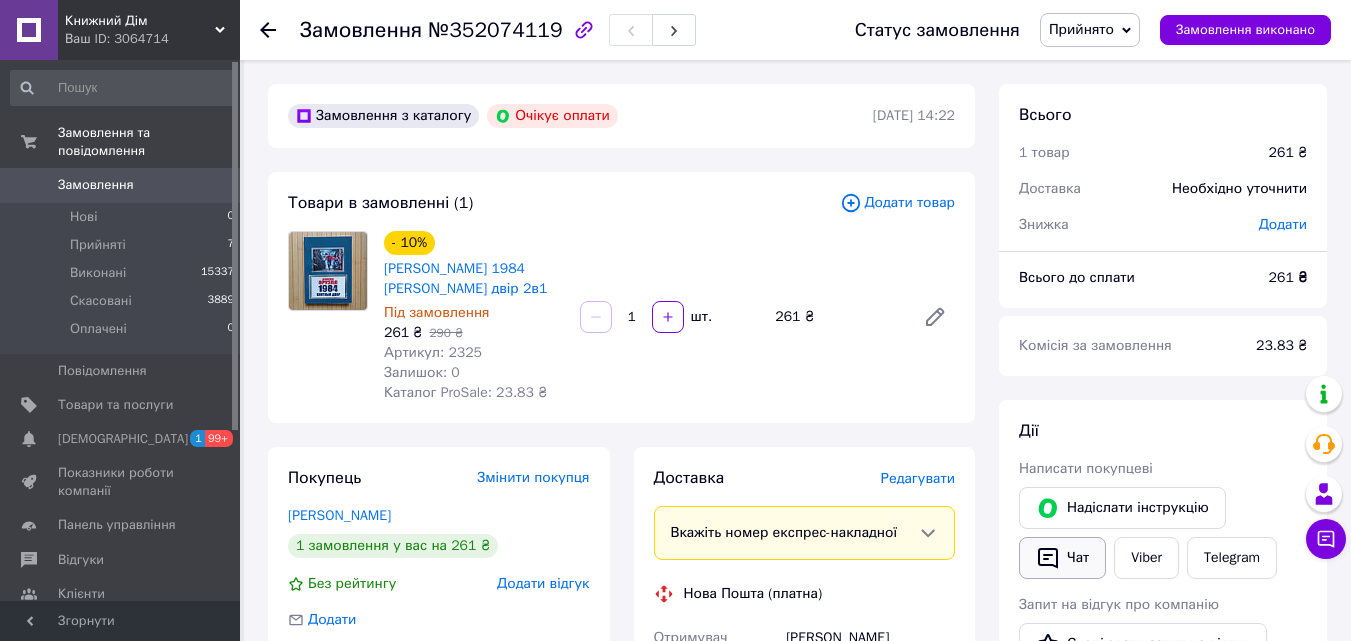click on "Чат" at bounding box center [1062, 558] 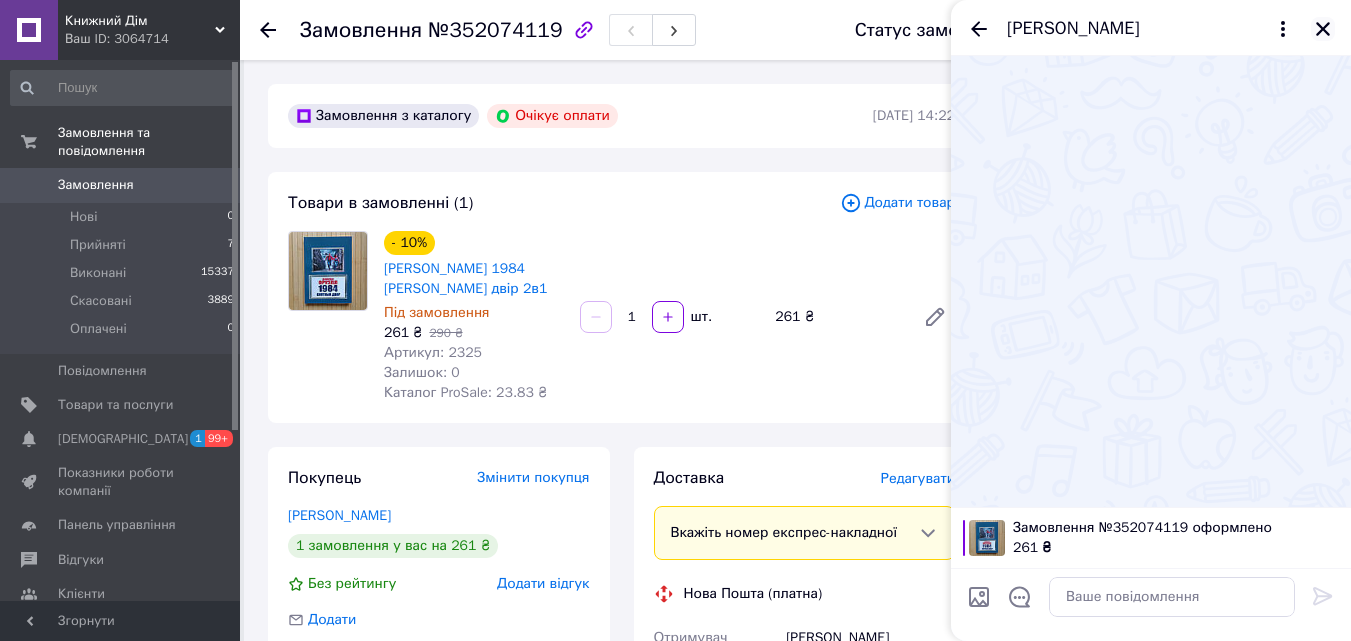 click 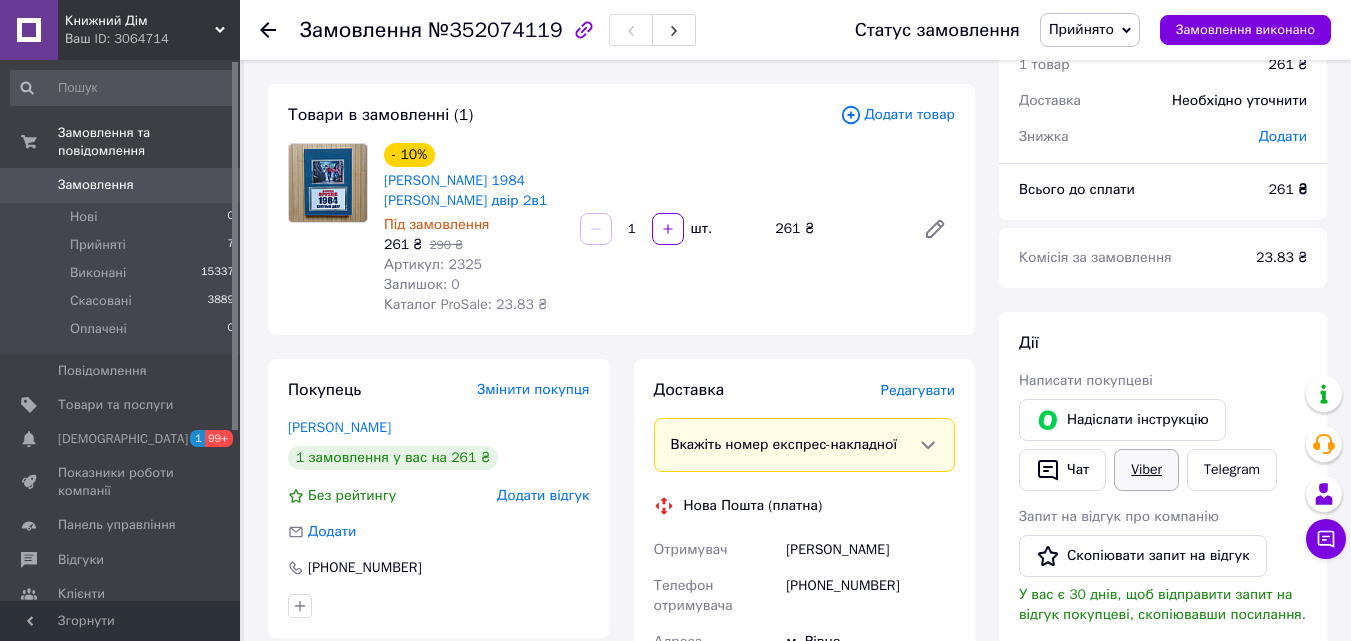 scroll, scrollTop: 200, scrollLeft: 0, axis: vertical 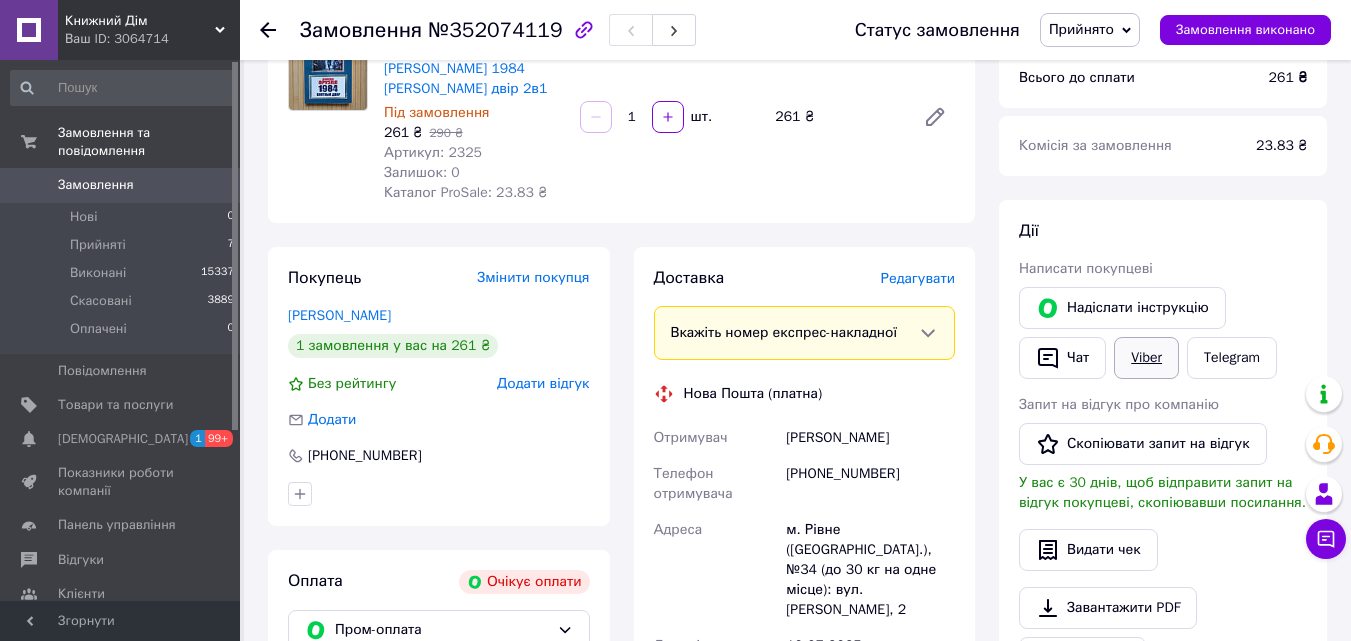 click on "Viber" at bounding box center (1146, 358) 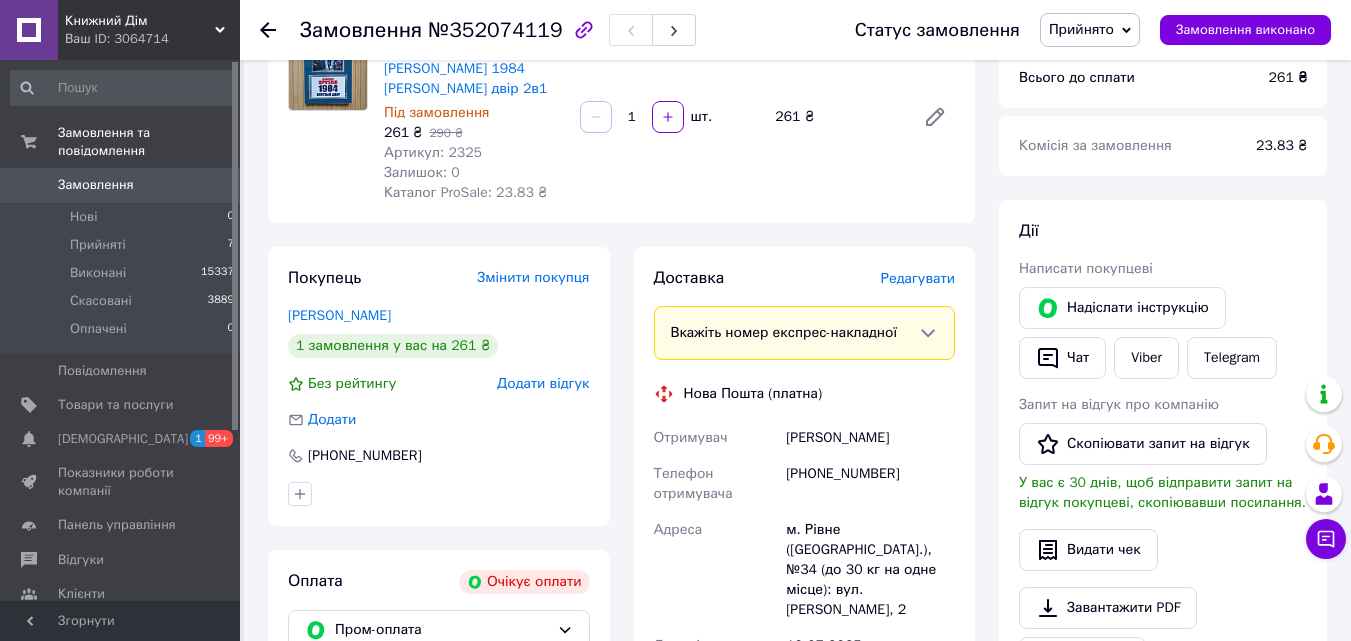click on "Дії Написати покупцеві   Надіслати інструкцію   Чат Viber Telegram Запит на відгук про компанію   Скопіювати запит на відгук У вас є 30 днів, щоб відправити запит на відгук покупцеві, скопіювавши посилання.   Видати чек   Завантажити PDF   Друк PDF" at bounding box center [1163, 449] 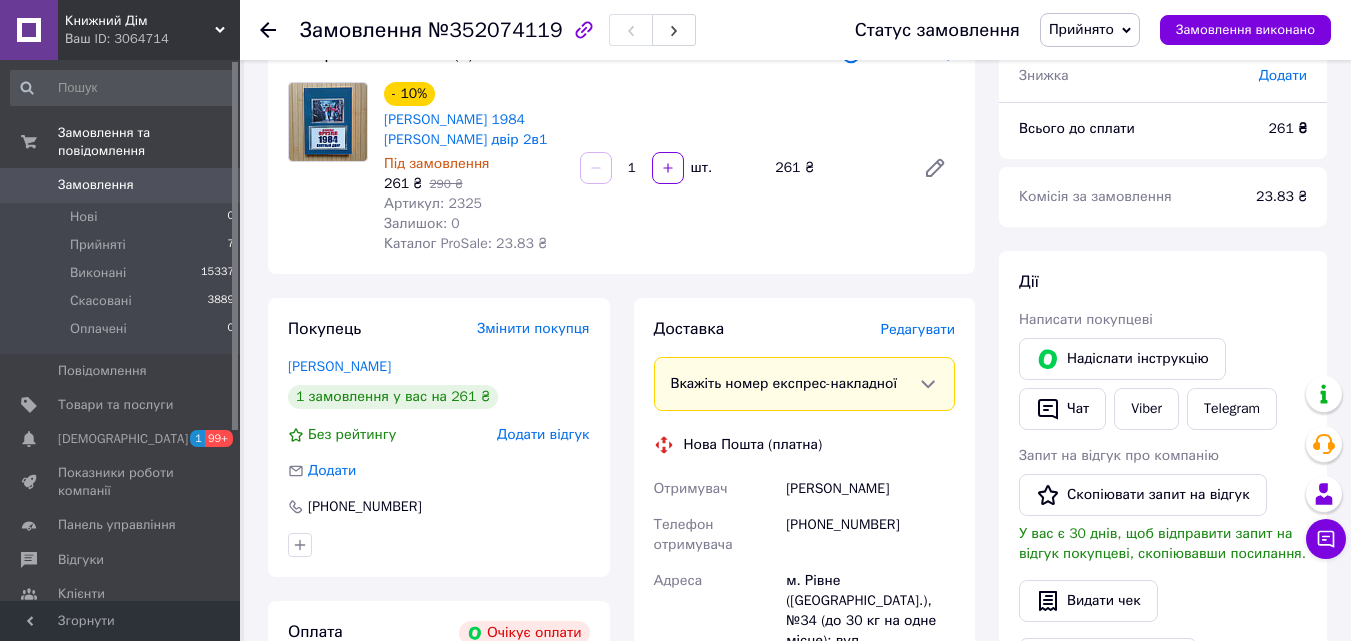scroll, scrollTop: 100, scrollLeft: 0, axis: vertical 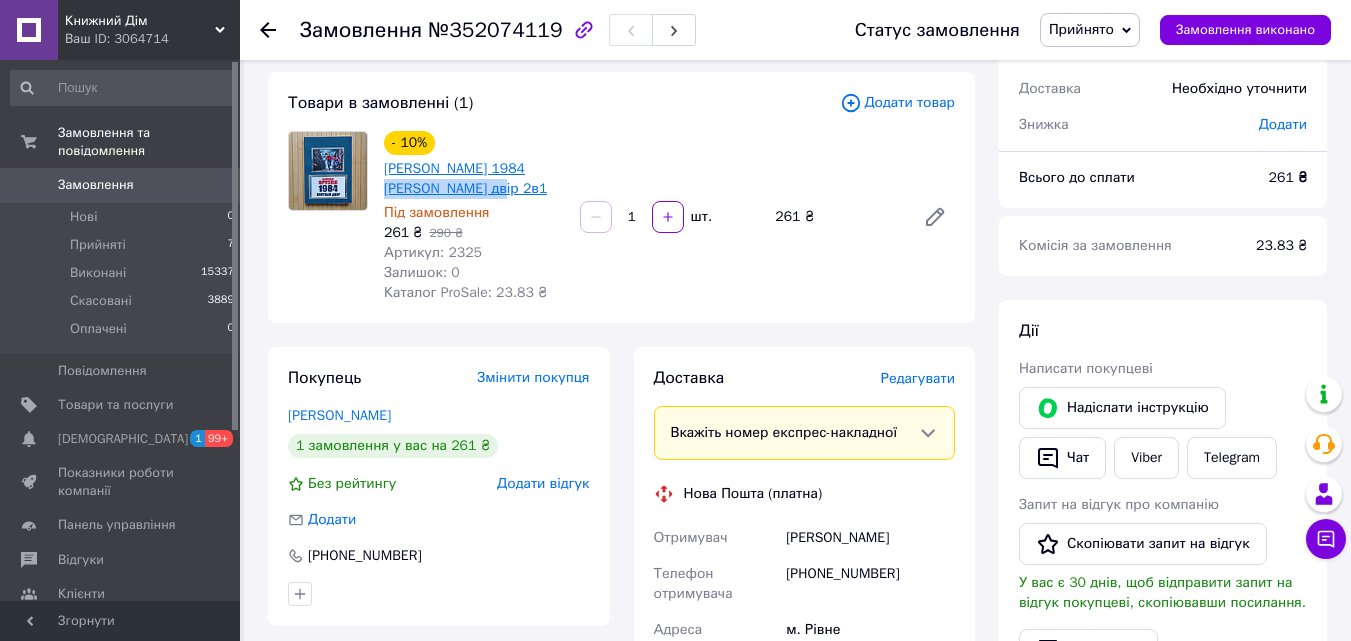 drag, startPoint x: 507, startPoint y: 182, endPoint x: 387, endPoint y: 194, distance: 120.59851 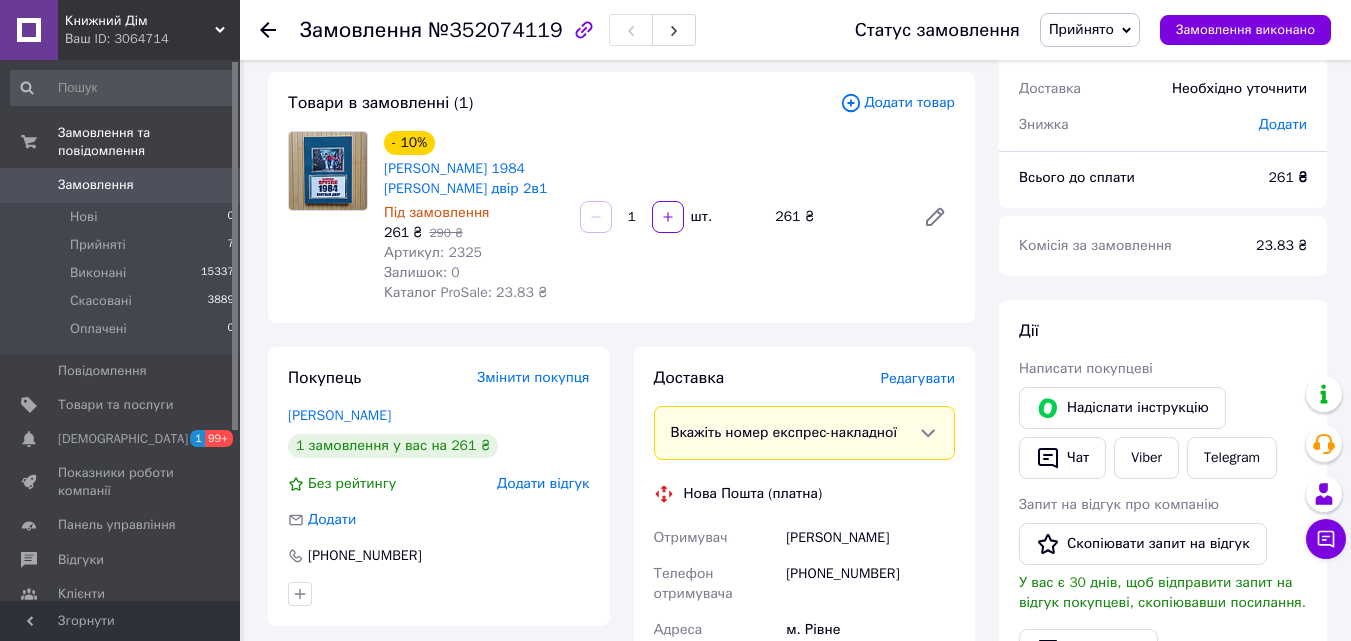 click on "Товари в замовленні (1) Додати товар - 10% Джордж Оруелл 1984 Скотний двір 2в1 Під замовлення 261 ₴   290 ₴ Артикул: 2325 Залишок: 0 Каталог ProSale: 23.83 ₴  1   шт. 261 ₴" at bounding box center (621, 197) 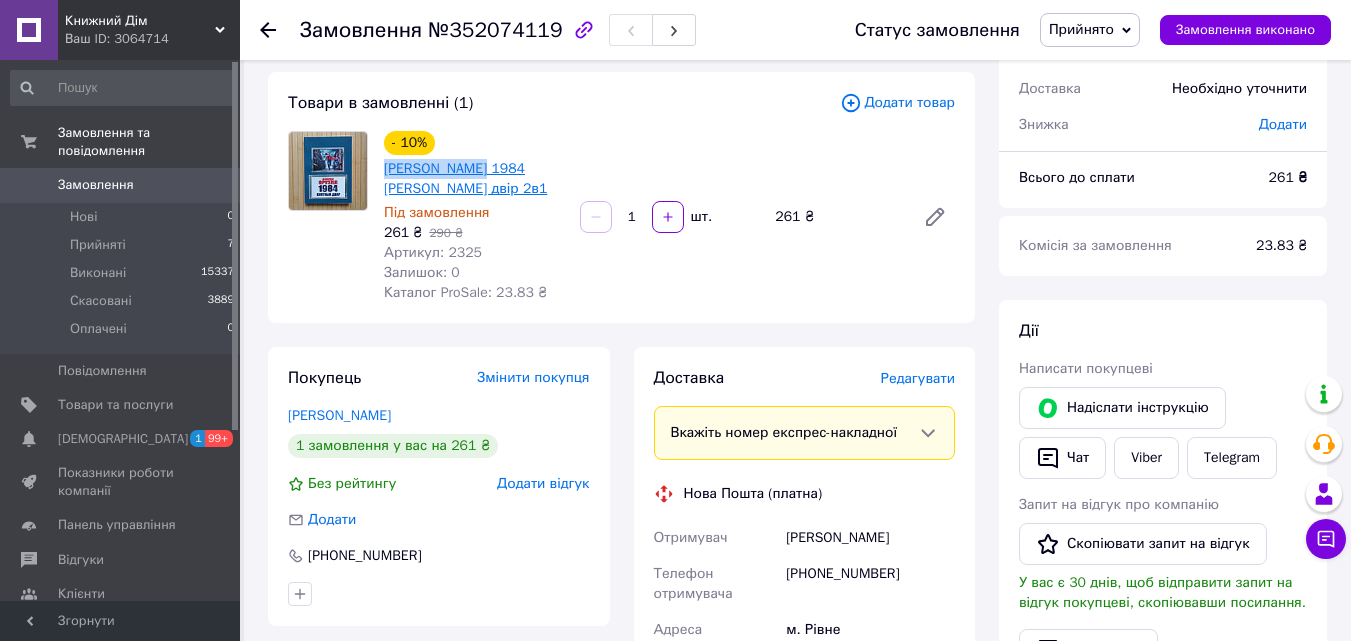 drag, startPoint x: 380, startPoint y: 170, endPoint x: 488, endPoint y: 166, distance: 108.07405 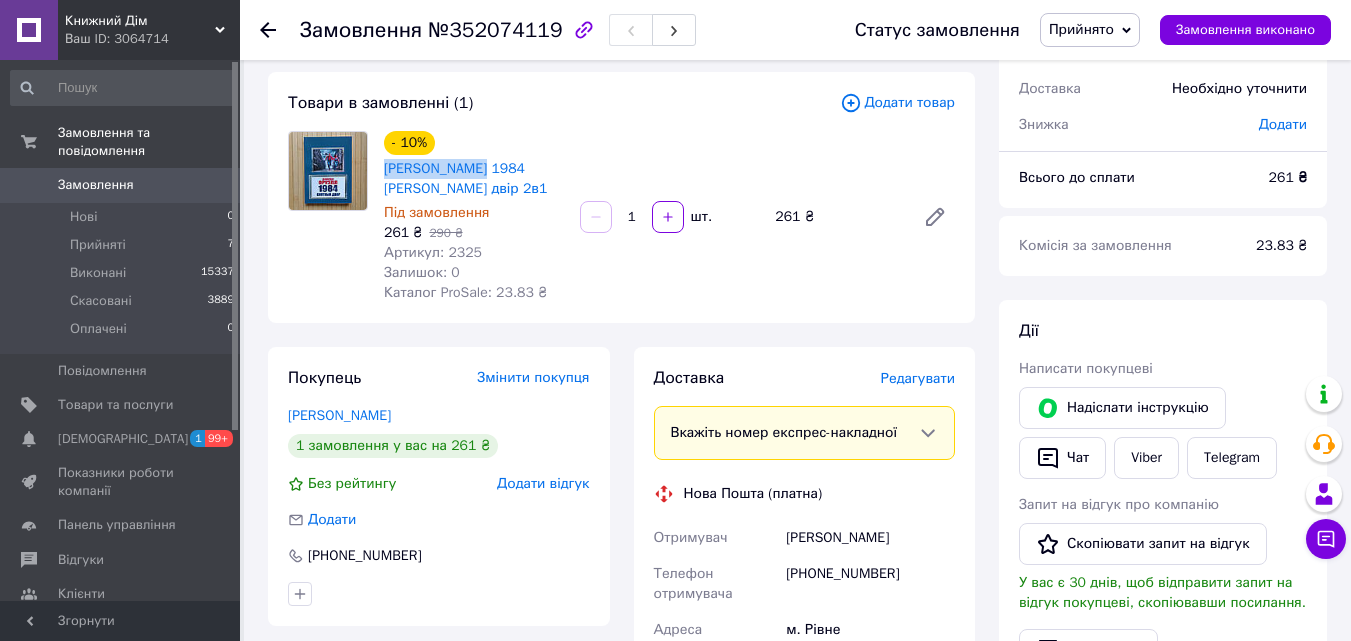 copy on "Джордж Оруелл" 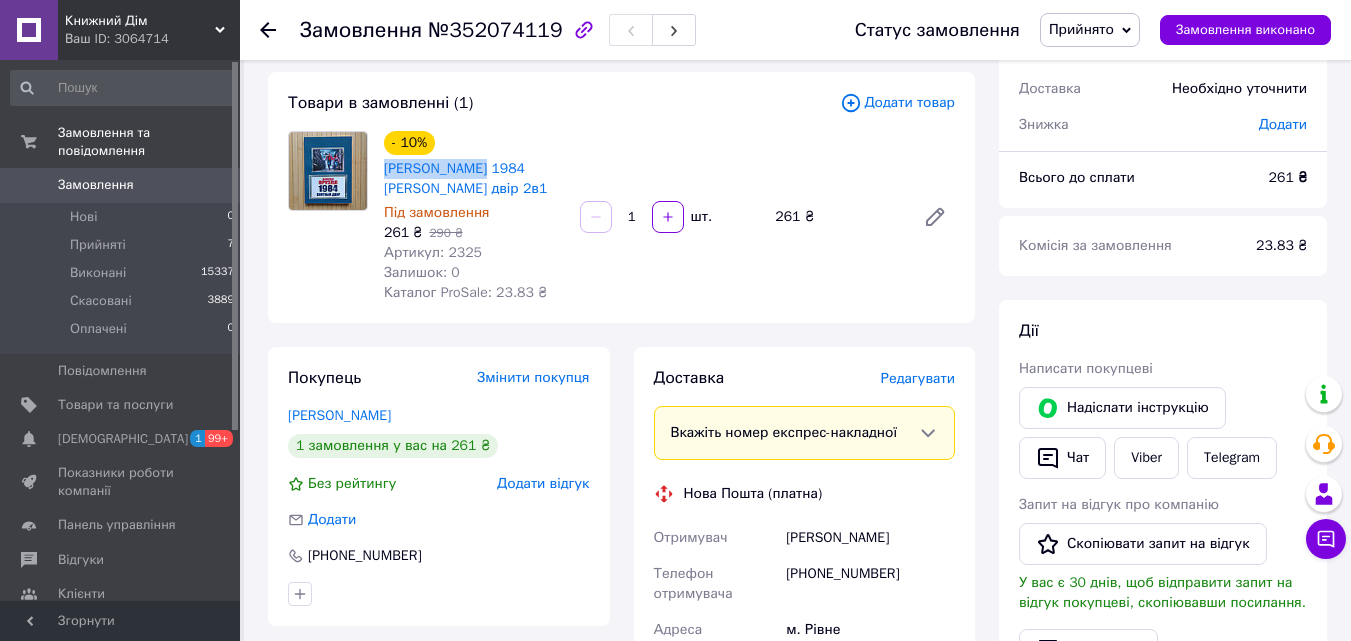 click on "Всього 1 товар 261 ₴ Доставка Необхідно уточнити Знижка Додати Всього до сплати 261 ₴ Комісія за замовлення 23.83 ₴ Дії Написати покупцеві   Надіслати інструкцію   Чат Viber Telegram Запит на відгук про компанію   Скопіювати запит на відгук У вас є 30 днів, щоб відправити запит на відгук покупцеві, скопіювавши посилання.   Видати чек   Завантажити PDF   Друк PDF Мітки Особисті нотатки, які бачите лише ви. З їх допомогою можна фільтрувати замовлення Примітки Залишилося 300 символів Очистити Зберегти" at bounding box center (1163, 633) 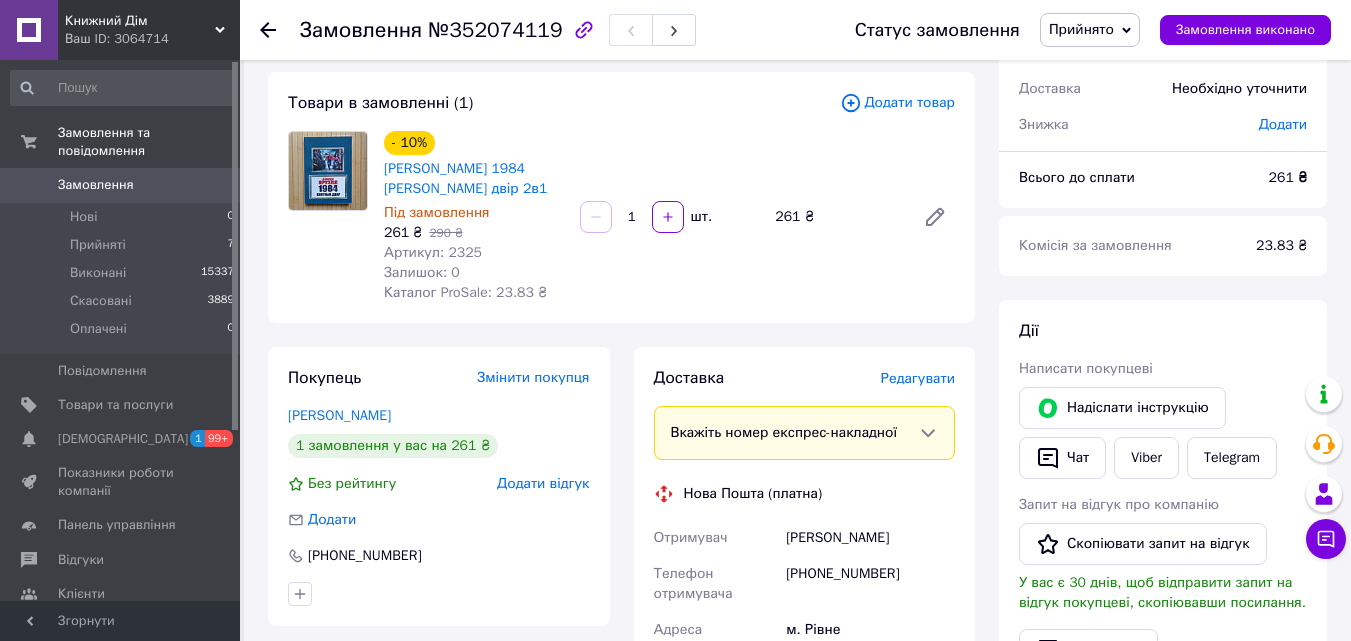 click 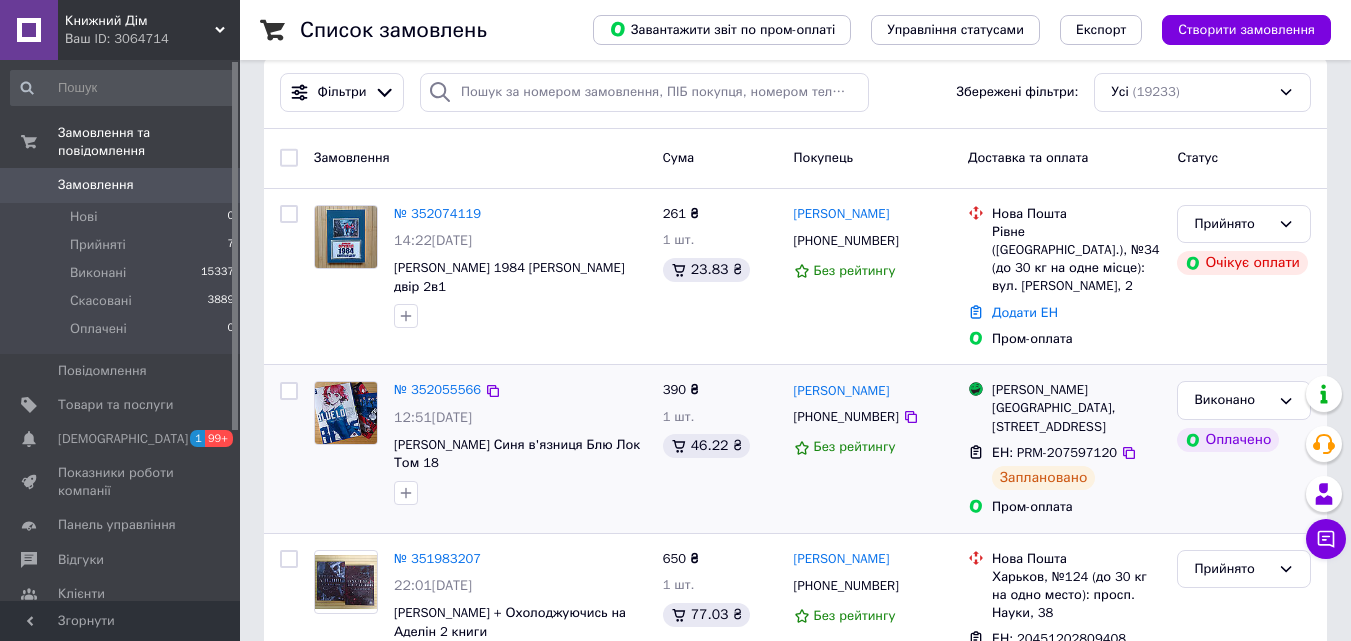 scroll, scrollTop: 0, scrollLeft: 0, axis: both 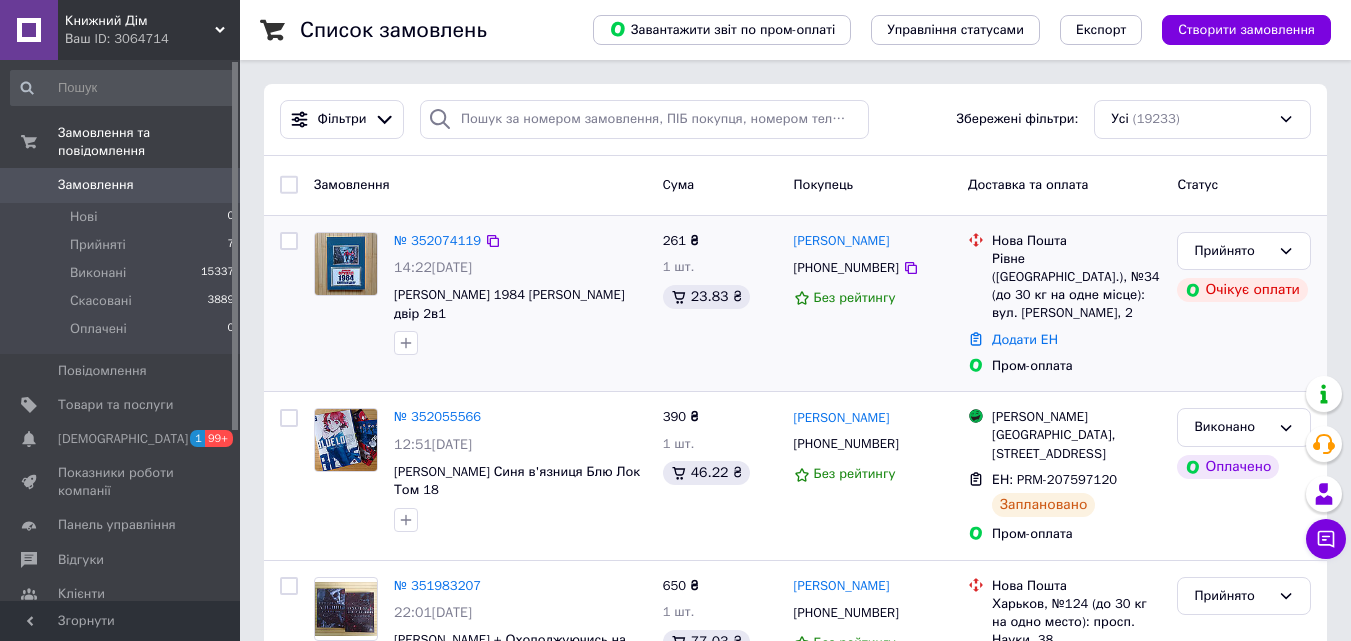 click on "Прийнято Очікує оплати" at bounding box center [1244, 304] 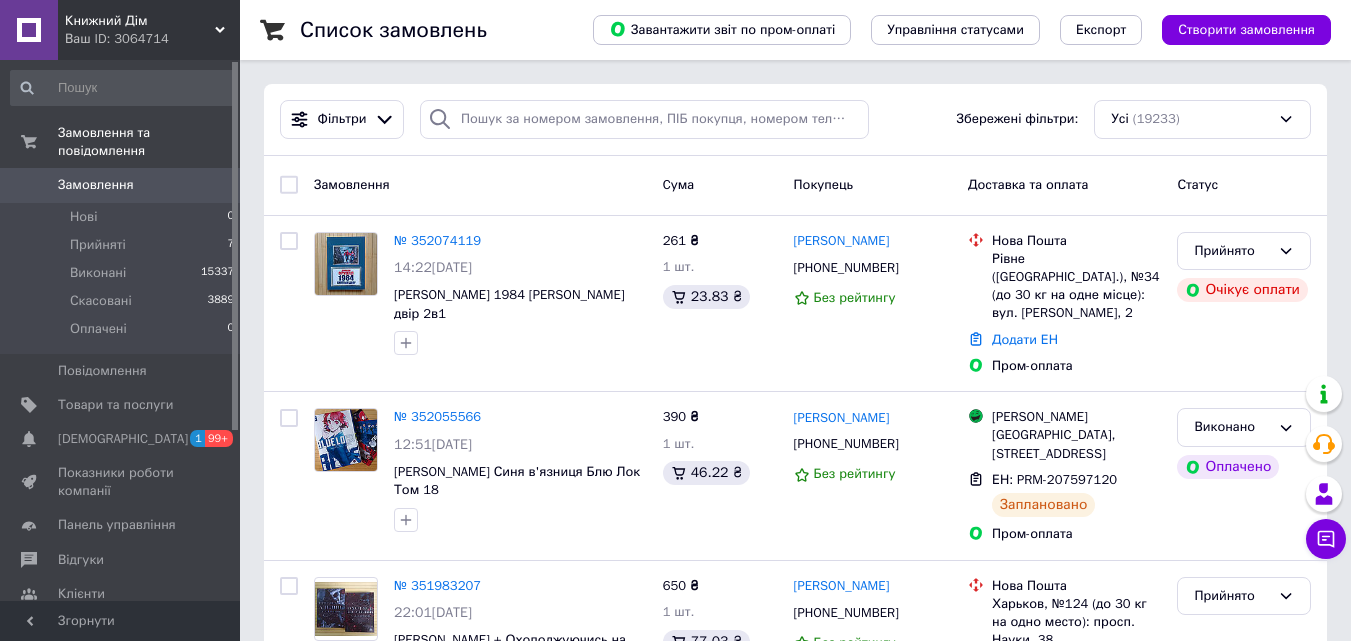 click on "Список замовлень   Завантажити звіт по пром-оплаті Управління статусами Експорт Створити замовлення Фільтри Збережені фільтри: Усі (19233) Замовлення Cума Покупець Доставка та оплата Статус № 352074119 14:22, 10.07.2025 Джордж Оруелл 1984 Скотний двір 2в1 261 ₴ 1 шт. 23.83 ₴ Марія Матвійчук +380984336551 Без рейтингу Нова Пошта Рівне (Рівненська обл.), №34 (до 30 кг на одне місце): вул. Міцкевича, 2 Додати ЕН Пром-оплата Прийнято Очікує оплати № 352055566 12:51, 10.07.2025 Мунеюки Канесіро Синя в'язниця Блю Лок Том 18 390 ₴ 1 шт. 46.22 ₴ Артем Есаян +380968165945 Без рейтингу Магазини Rozetka ЕН: PRM-207597120 Заплановано" at bounding box center [795, 2248] 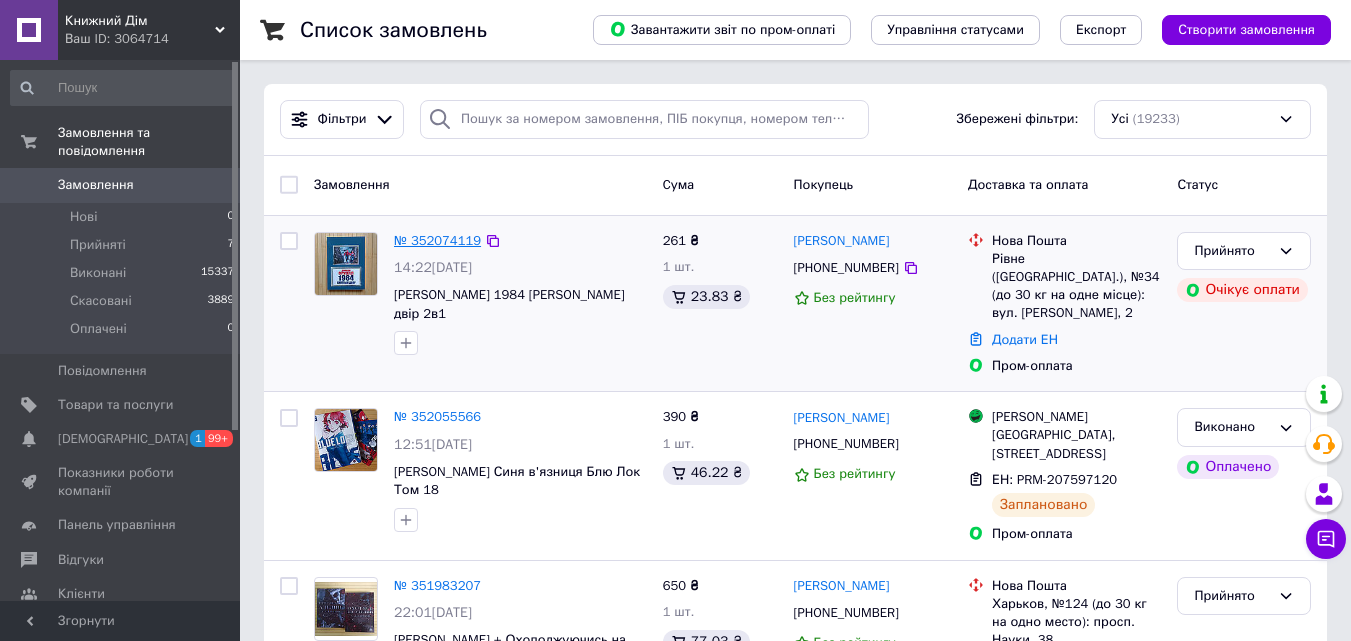 click on "№ 352074119" at bounding box center (437, 240) 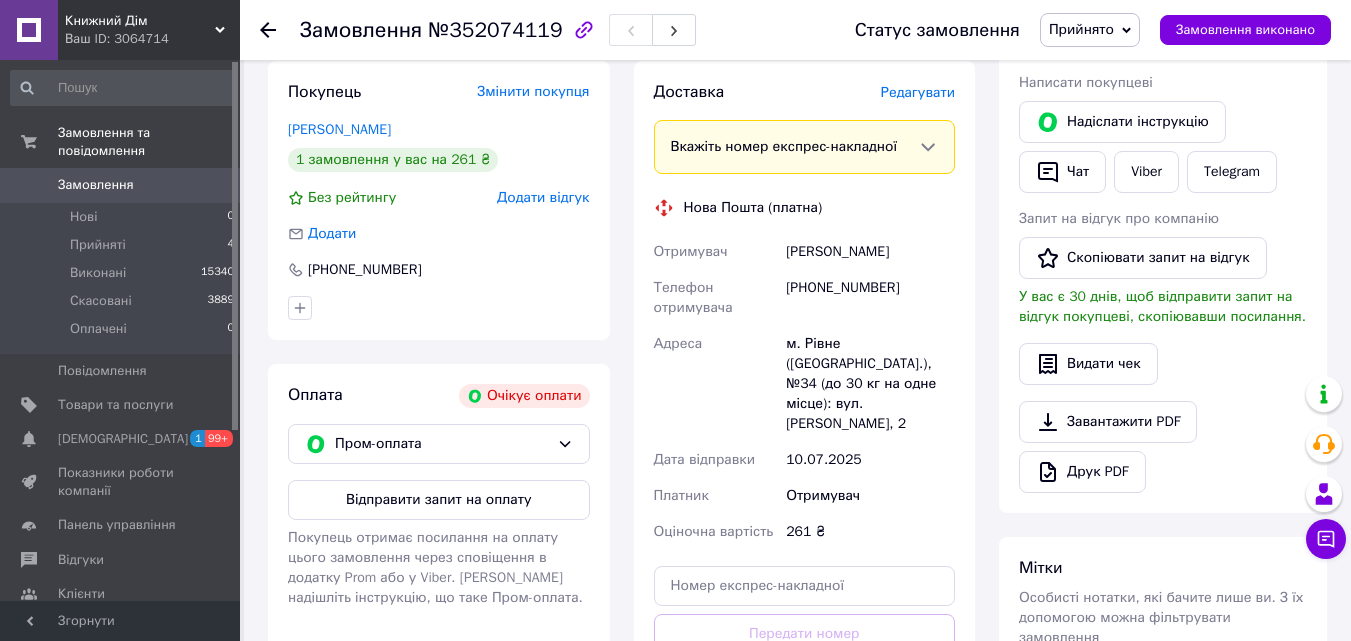 scroll, scrollTop: 500, scrollLeft: 0, axis: vertical 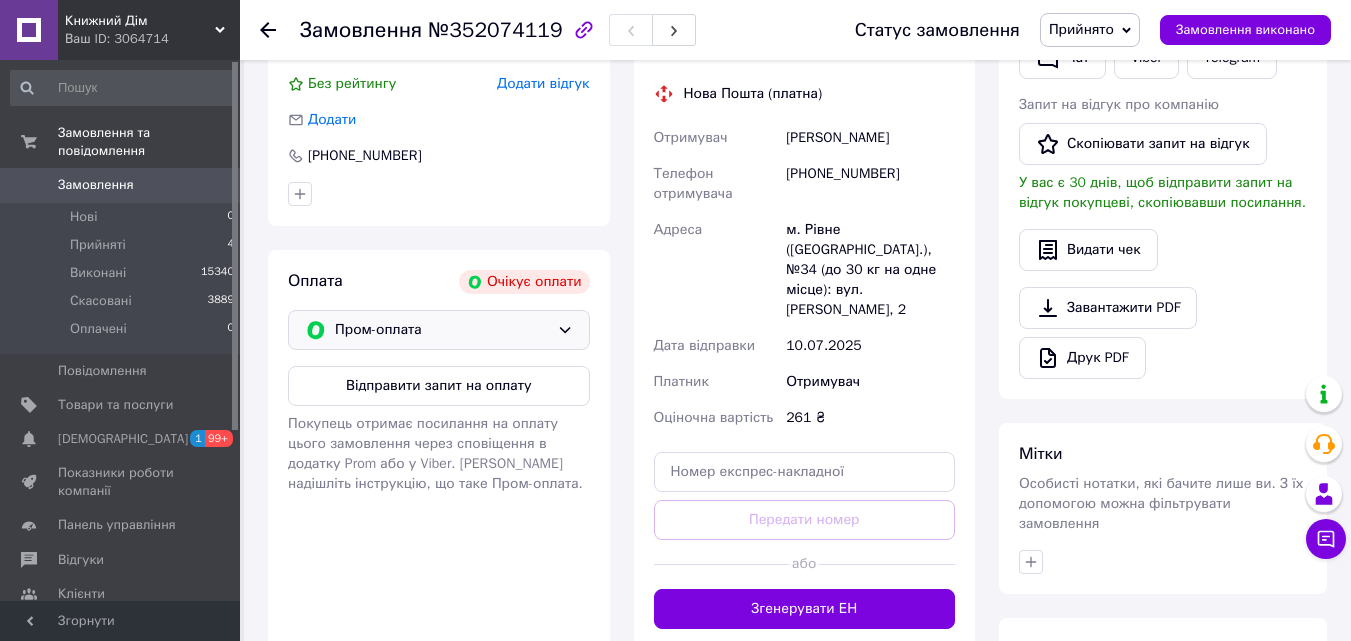 click on "Пром-оплата" at bounding box center [442, 330] 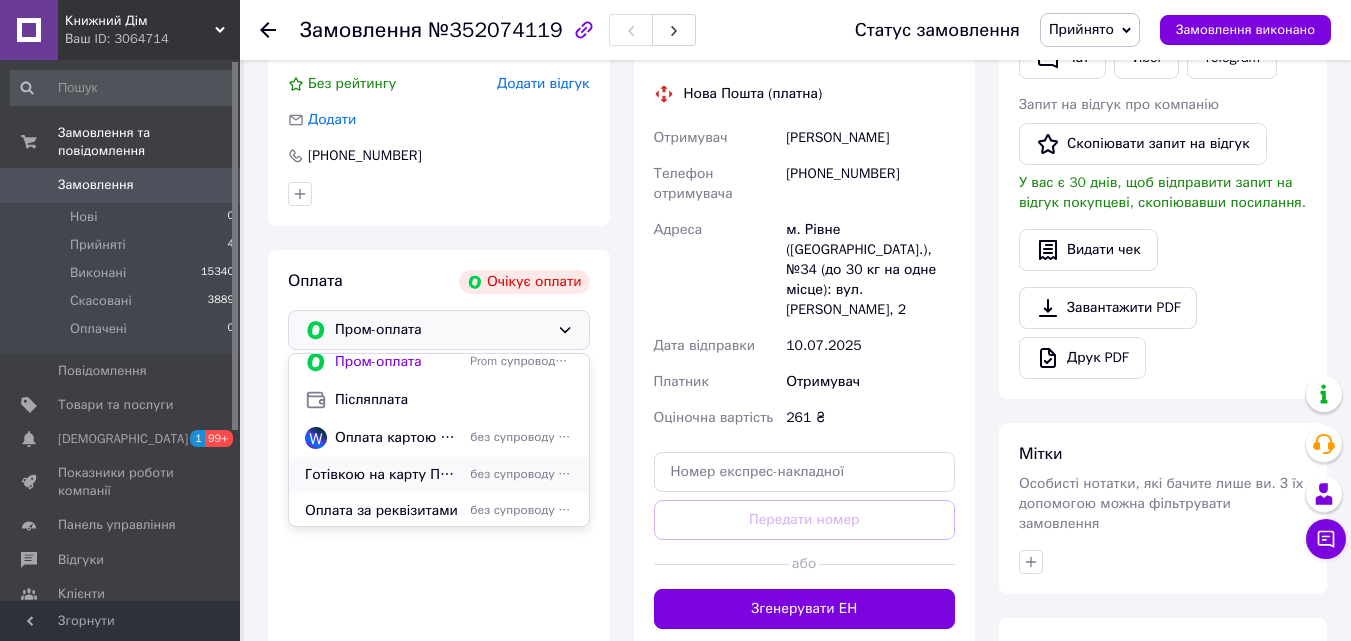 scroll, scrollTop: 14, scrollLeft: 0, axis: vertical 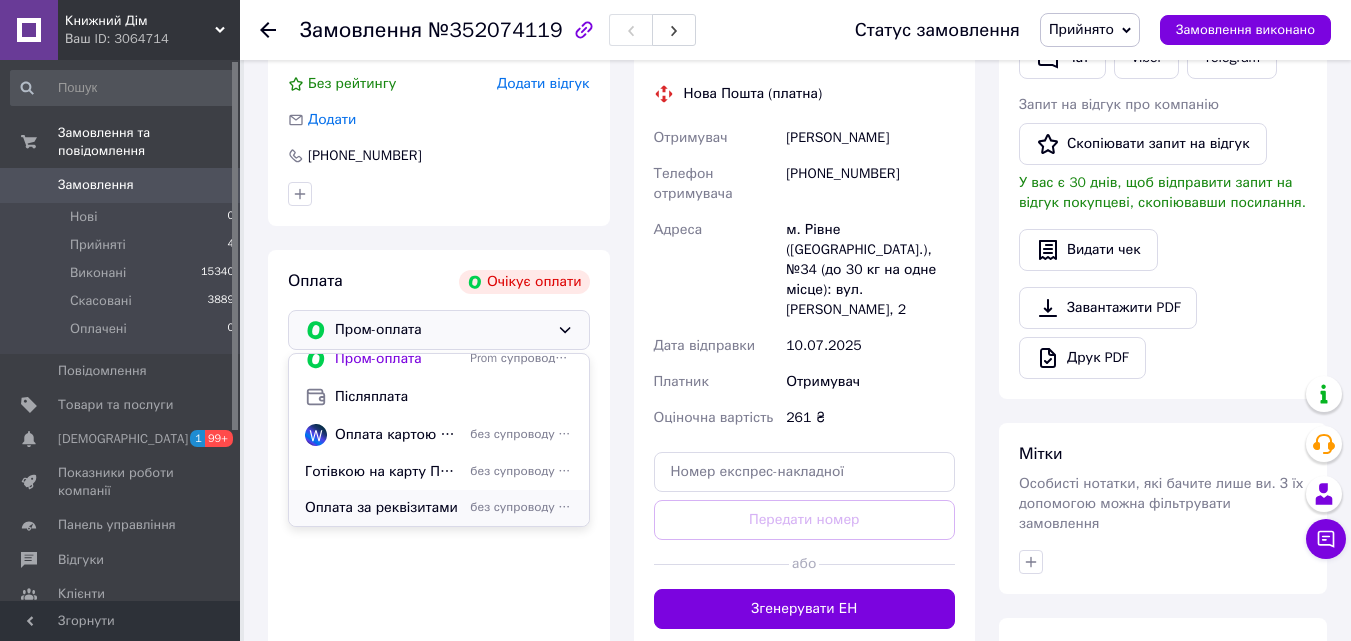 click on "Оплата за реквізитами" at bounding box center [383, 508] 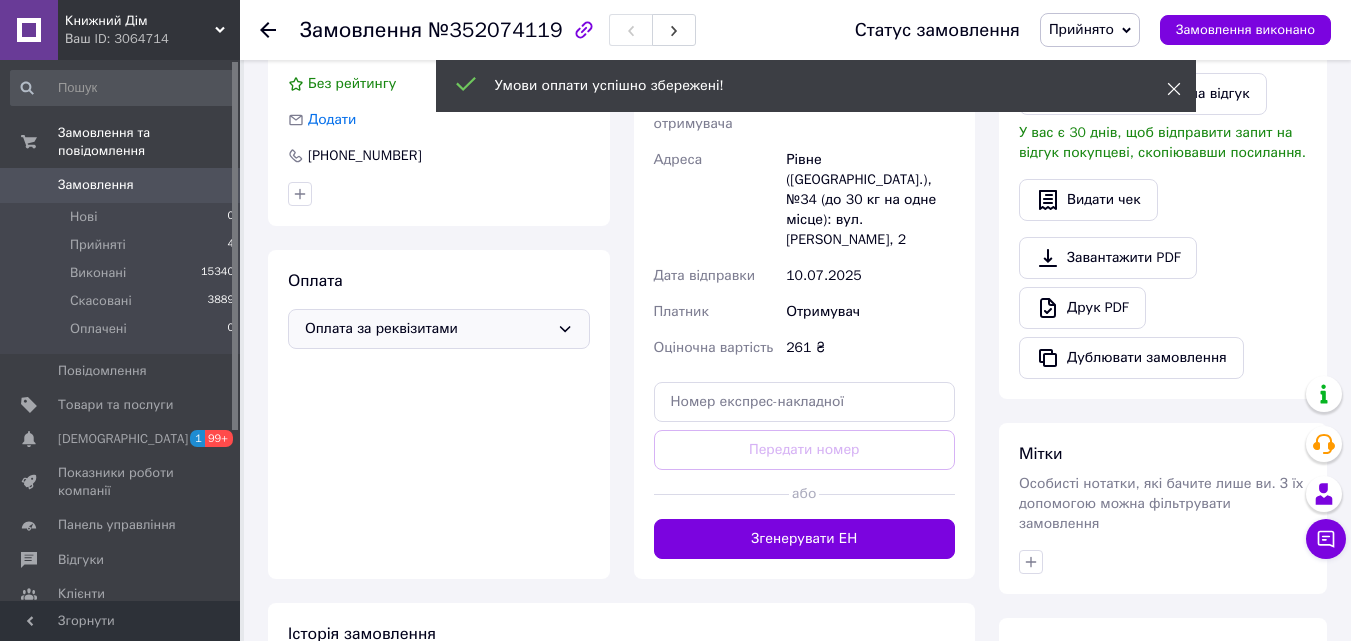 click 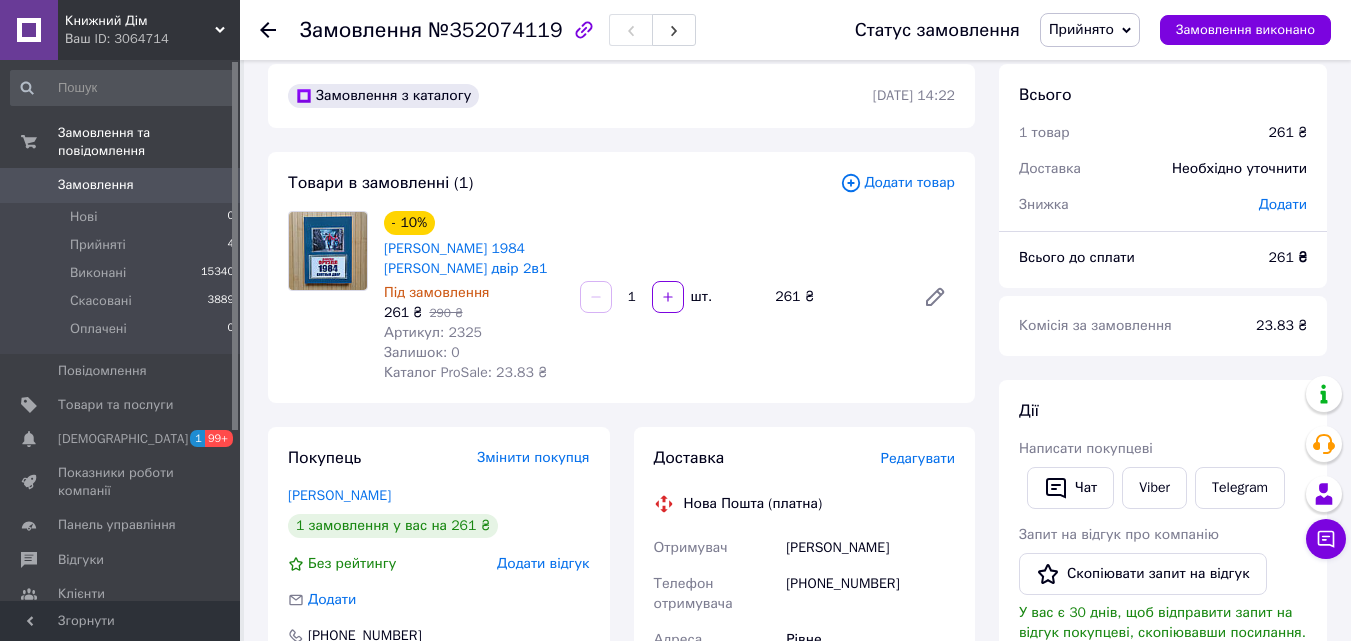 scroll, scrollTop: 0, scrollLeft: 0, axis: both 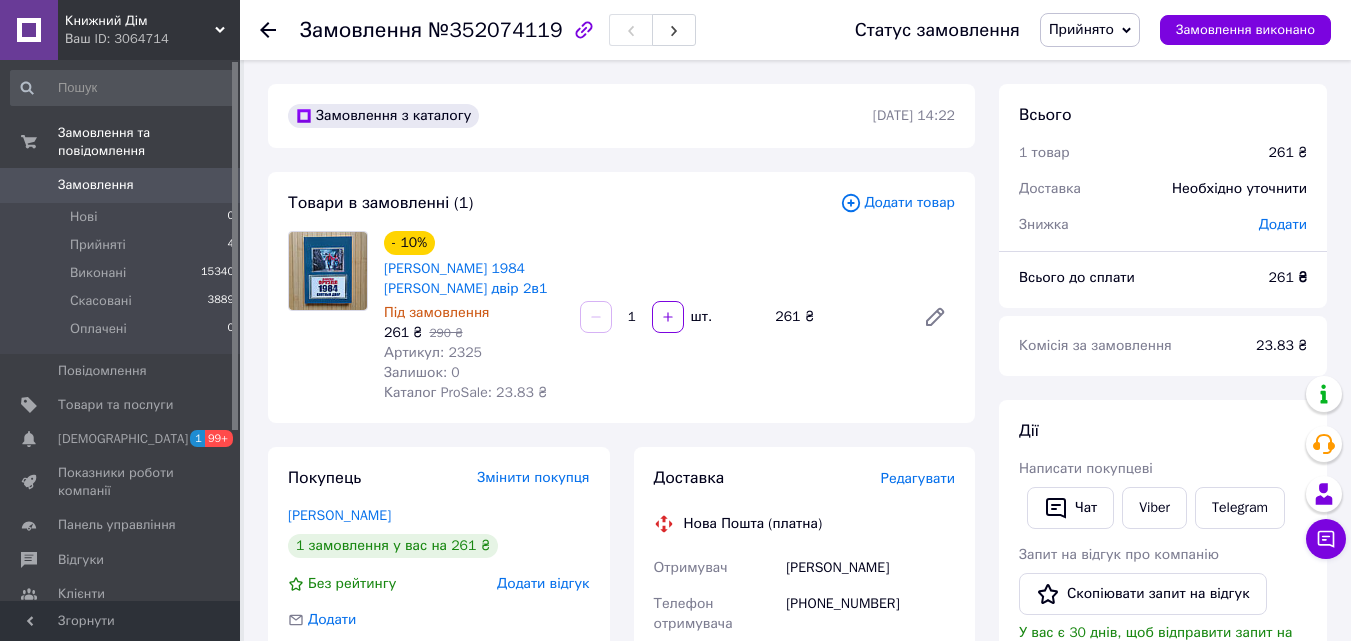 click 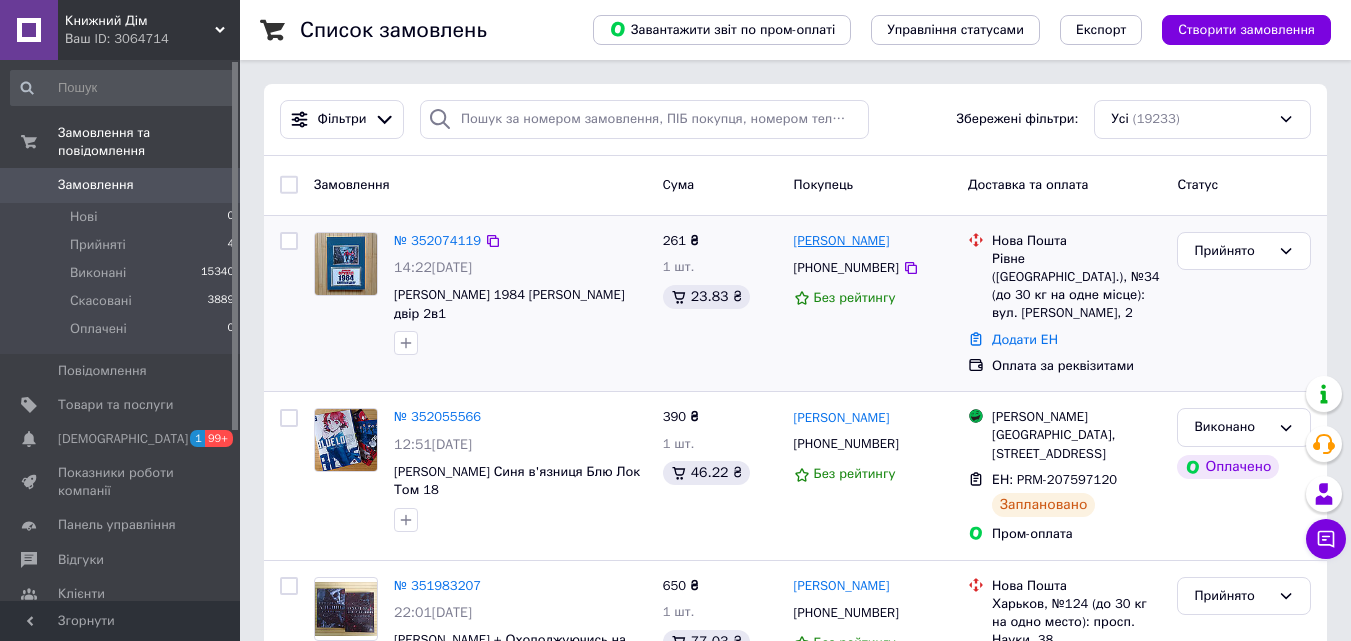 drag, startPoint x: 905, startPoint y: 241, endPoint x: 794, endPoint y: 247, distance: 111.16204 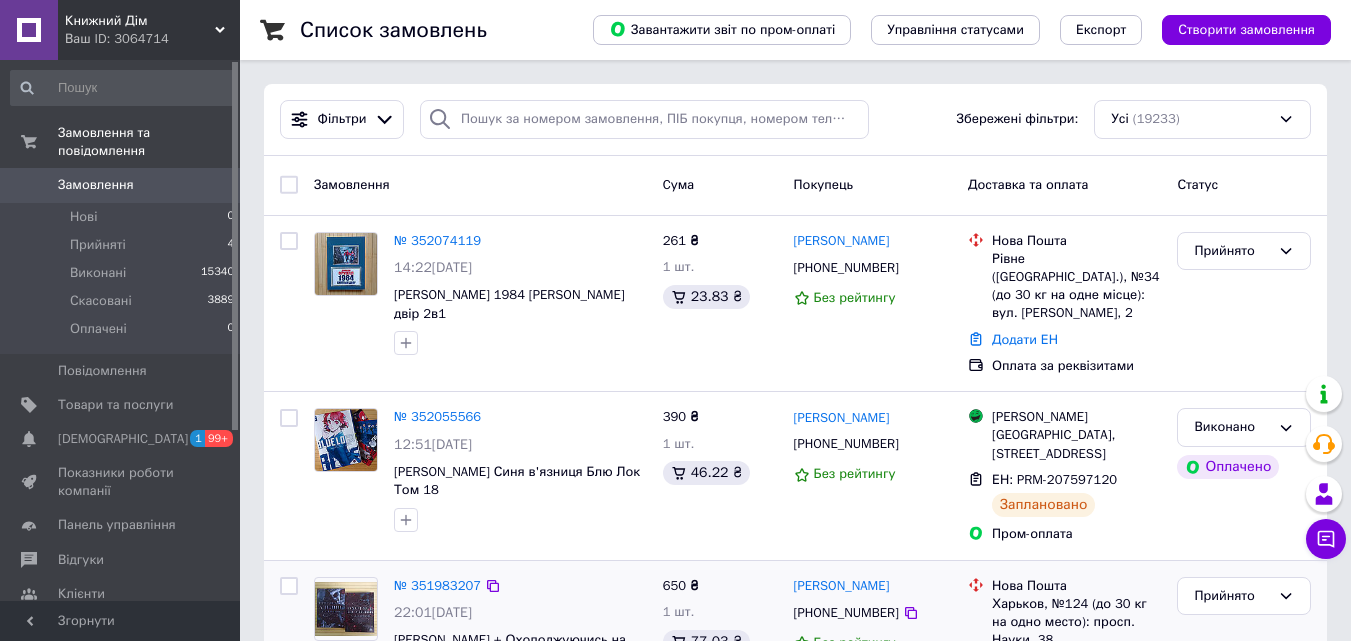 copy on "[PERSON_NAME]" 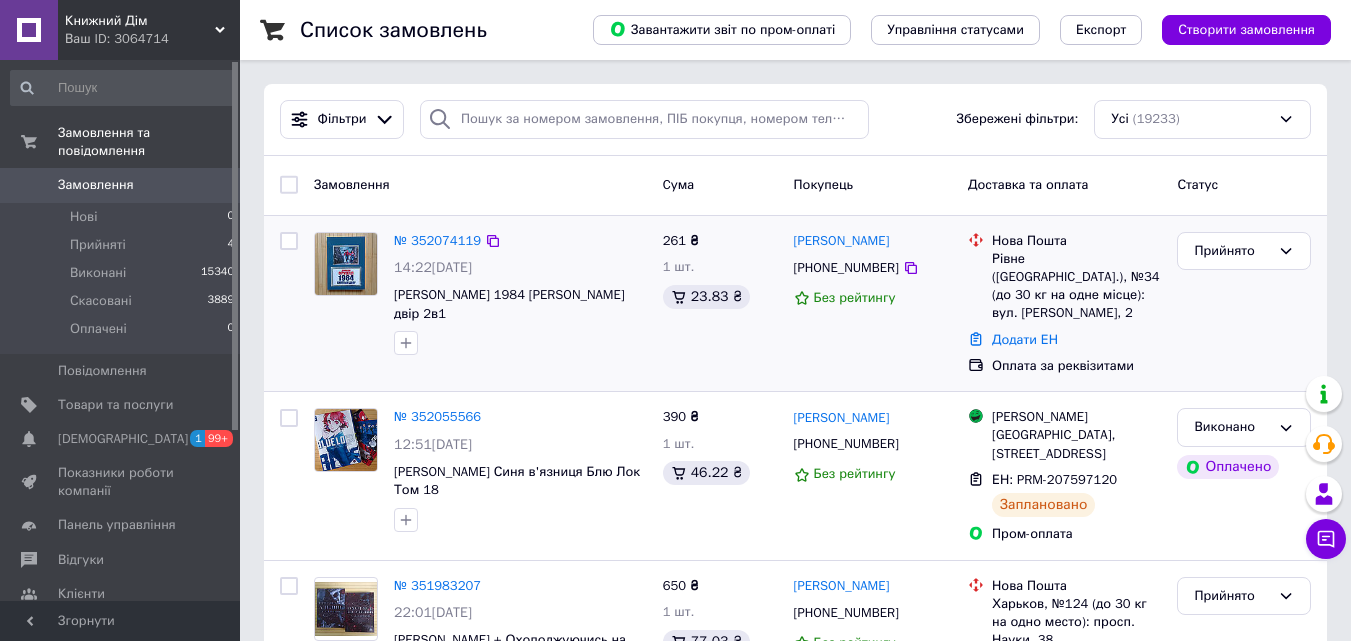 click on "Прийнято" at bounding box center (1244, 304) 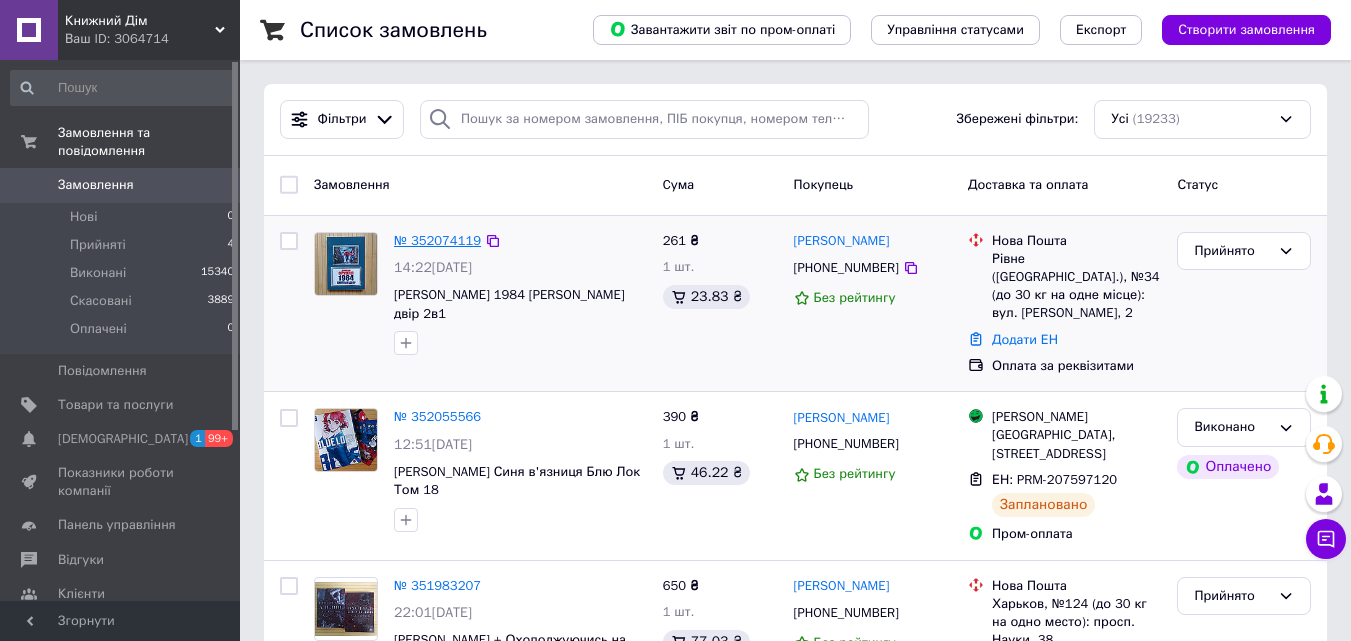 click on "№ 352074119" at bounding box center [437, 240] 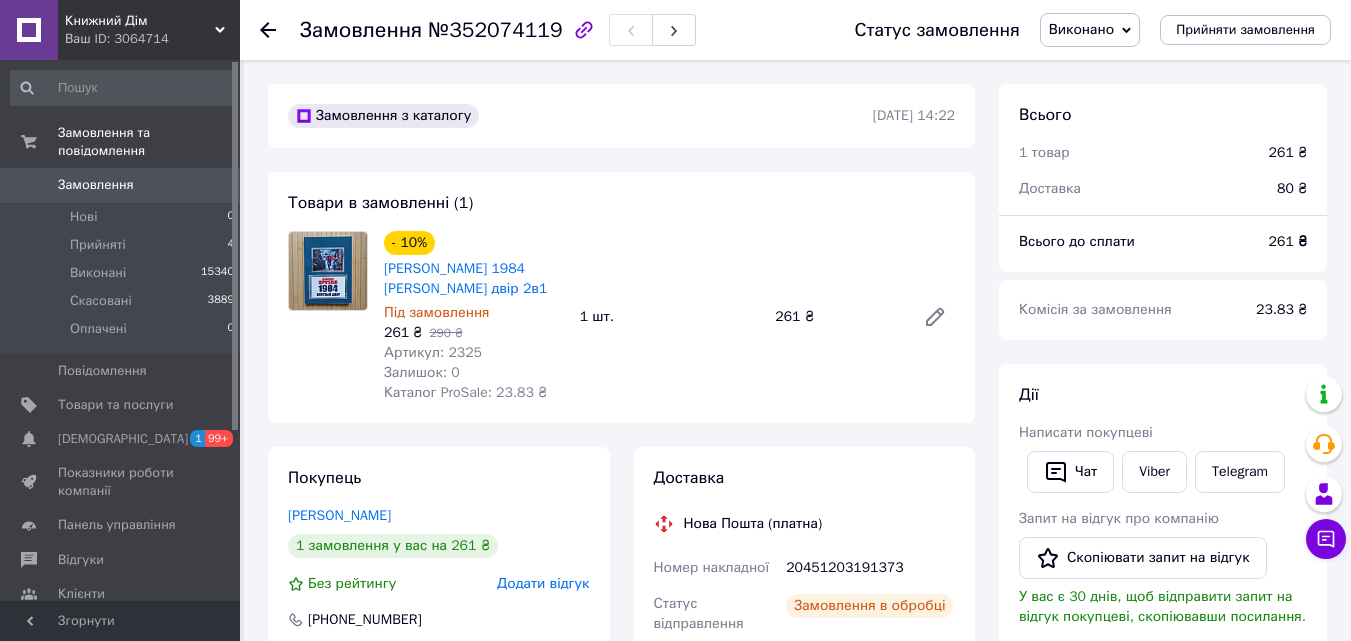 scroll, scrollTop: 200, scrollLeft: 0, axis: vertical 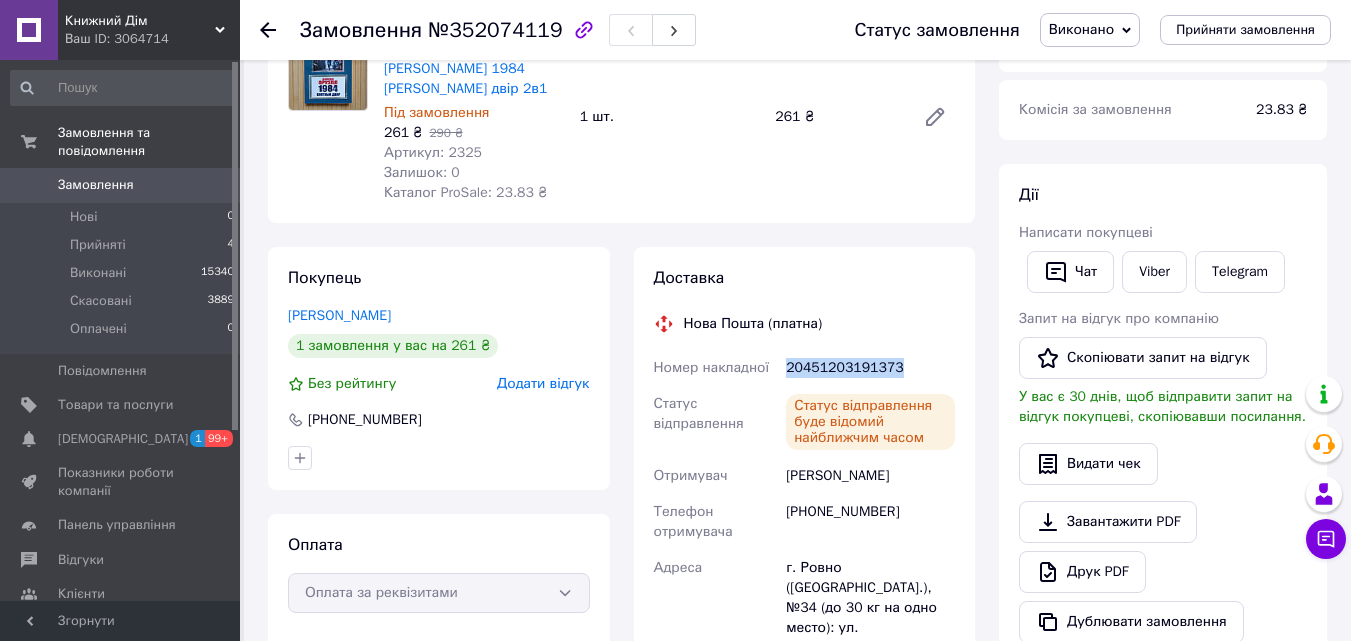 drag, startPoint x: 921, startPoint y: 363, endPoint x: 786, endPoint y: 373, distance: 135.36986 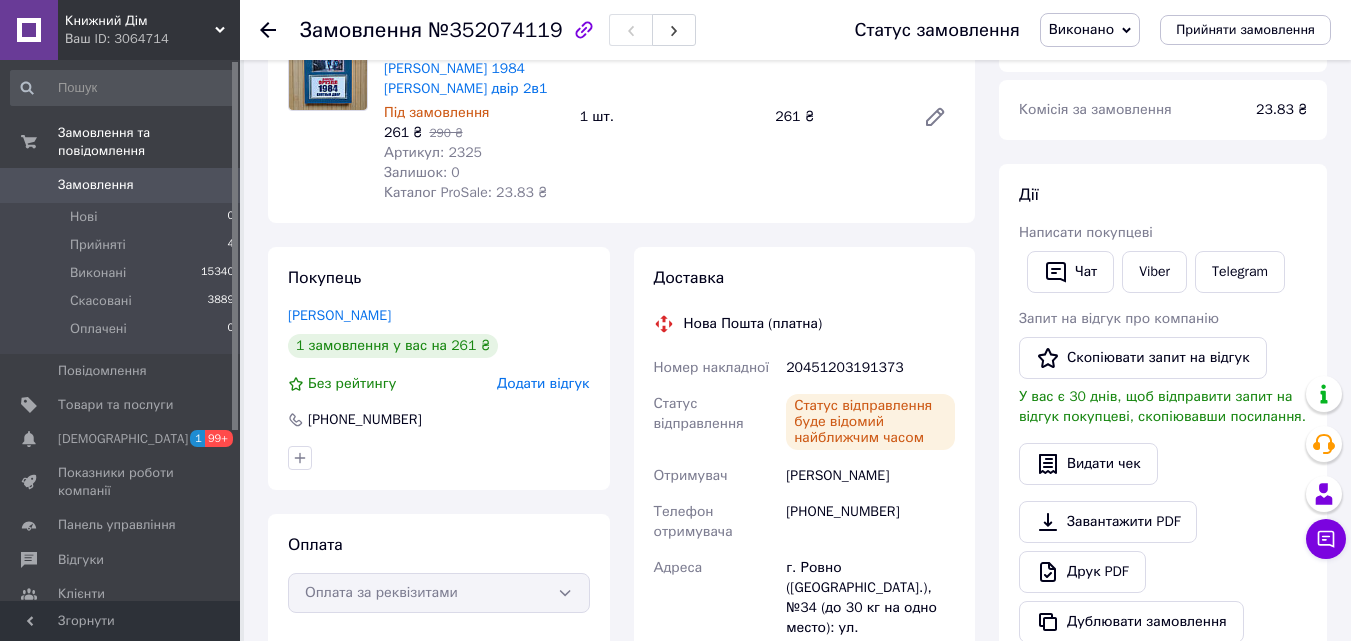 click 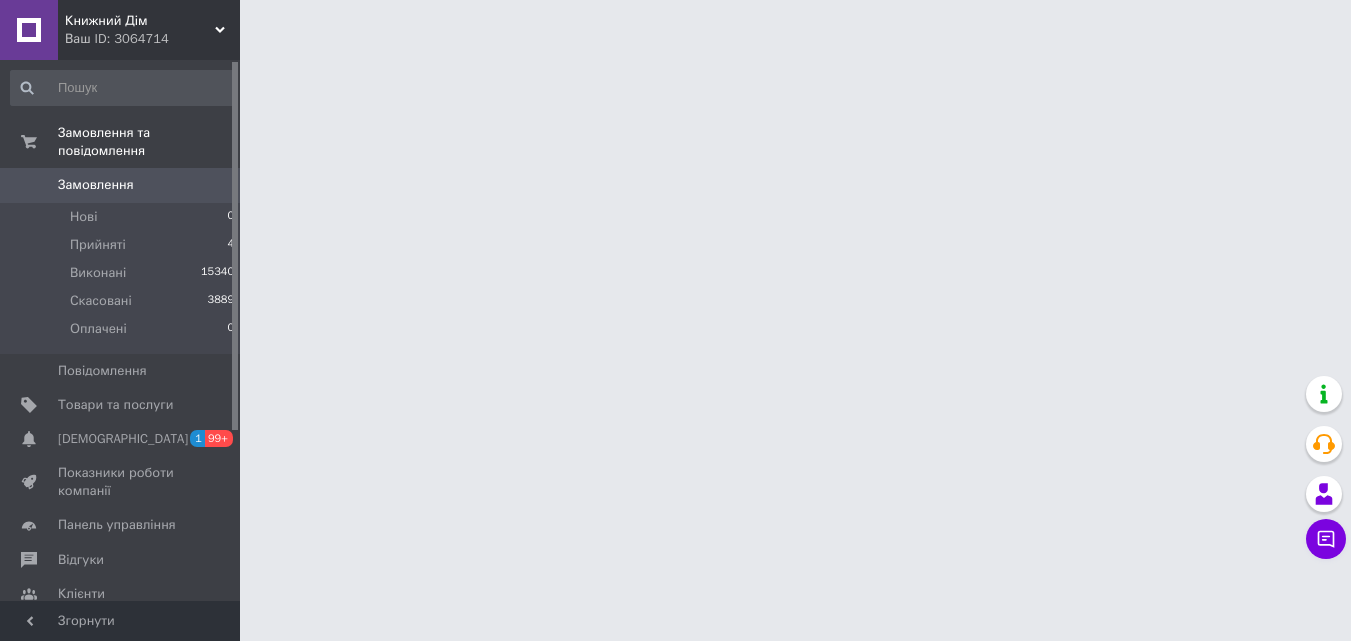 scroll, scrollTop: 0, scrollLeft: 0, axis: both 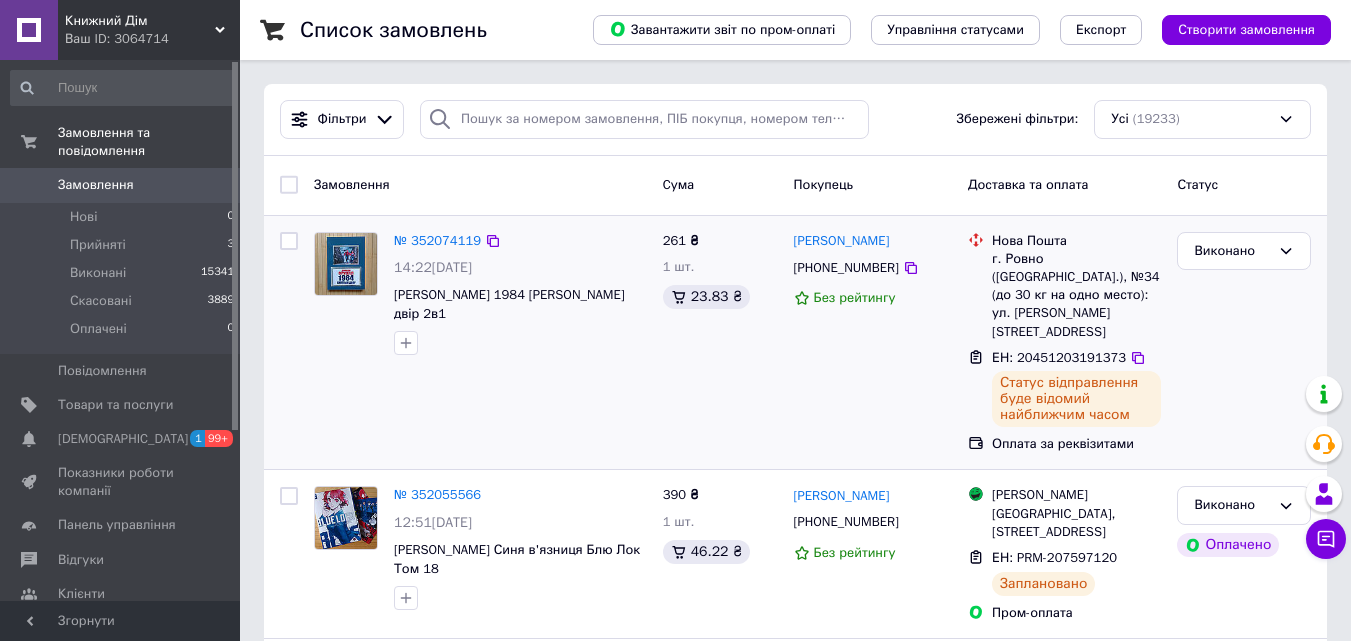 click on "Виконано" at bounding box center [1244, 343] 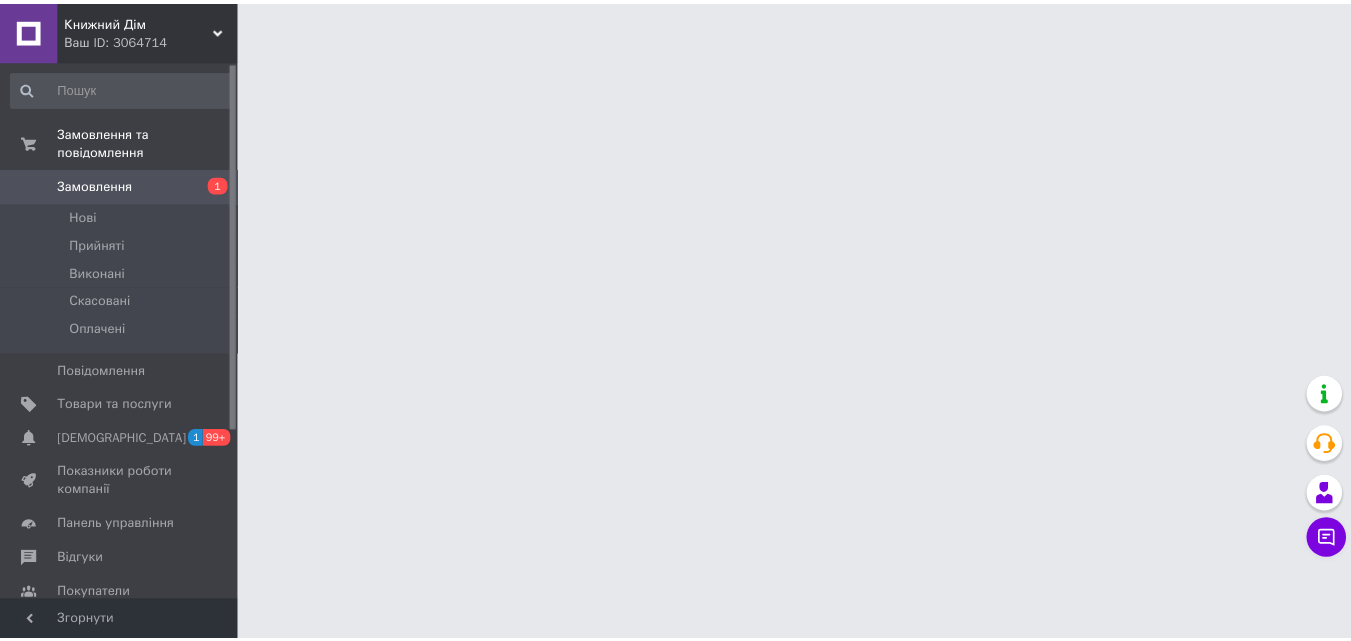 scroll, scrollTop: 0, scrollLeft: 0, axis: both 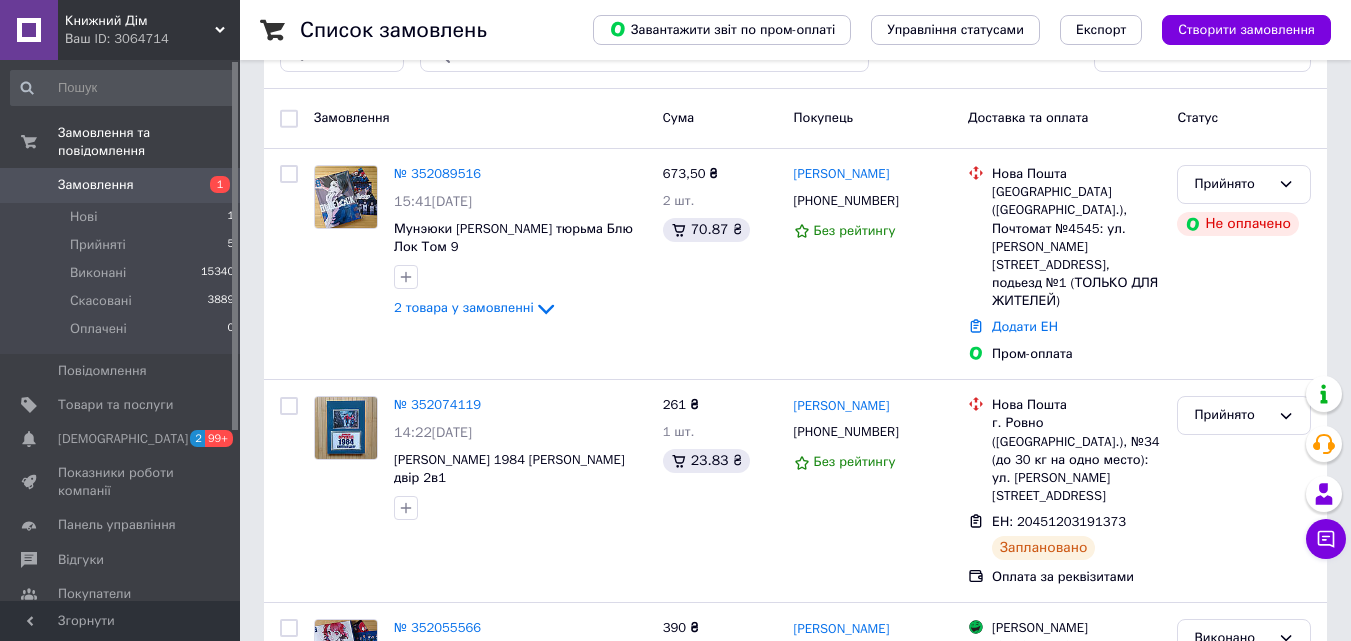 click on "Фільтри Збережені фільтри: Усі (19235) Замовлення Cума Покупець Доставка та оплата Статус № 352089516 15:41, 10.07.2025 Мунэюки Канэсиро Синяя тюрьма Блю Лок Том 9 2 товара у замовленні 673,50 ₴ 2 шт. 70.87 ₴ Валентина Луб'яна +380508424645 Без рейтингу Нова Пошта Киев (Киевская обл.), Почтомат №4545: ул. Анны Ахматовой, 13а, подьезд №1 (ТОЛЬКО ДЛЯ ЖИТЕЛЕЙ) Додати ЕН Пром-оплата Прийнято Не оплачено № 352074119 14:22, 10.07.2025 Джордж Оруелл 1984 Скотний двір 2в1 261 ₴ 1 шт. 23.83 ₴ Марія Матвійчук +380984336551 Без рейтингу Нова Пошта г. Ровно (Ровенская обл.), №34 (до 30 кг на одно место): ул. Мицкевича, 2 ЕН: 20451203191373 100%" at bounding box center [795, 2199] 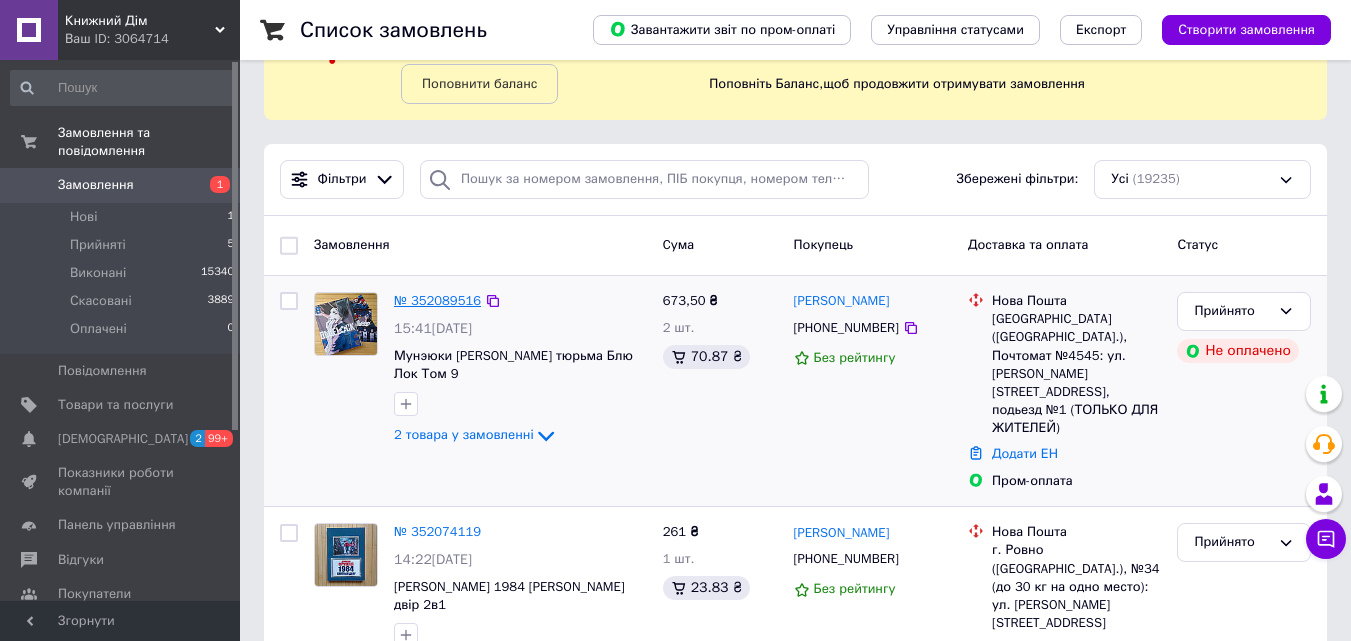click on "№ 352089516" at bounding box center (437, 300) 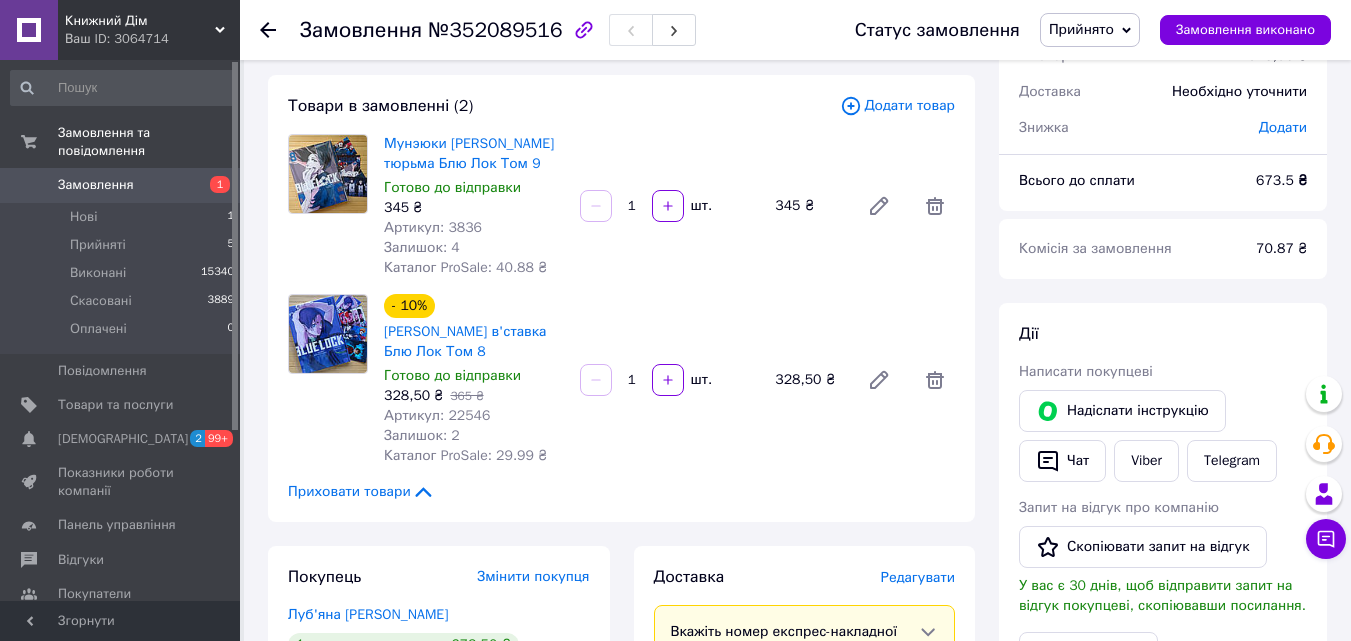 scroll, scrollTop: 200, scrollLeft: 0, axis: vertical 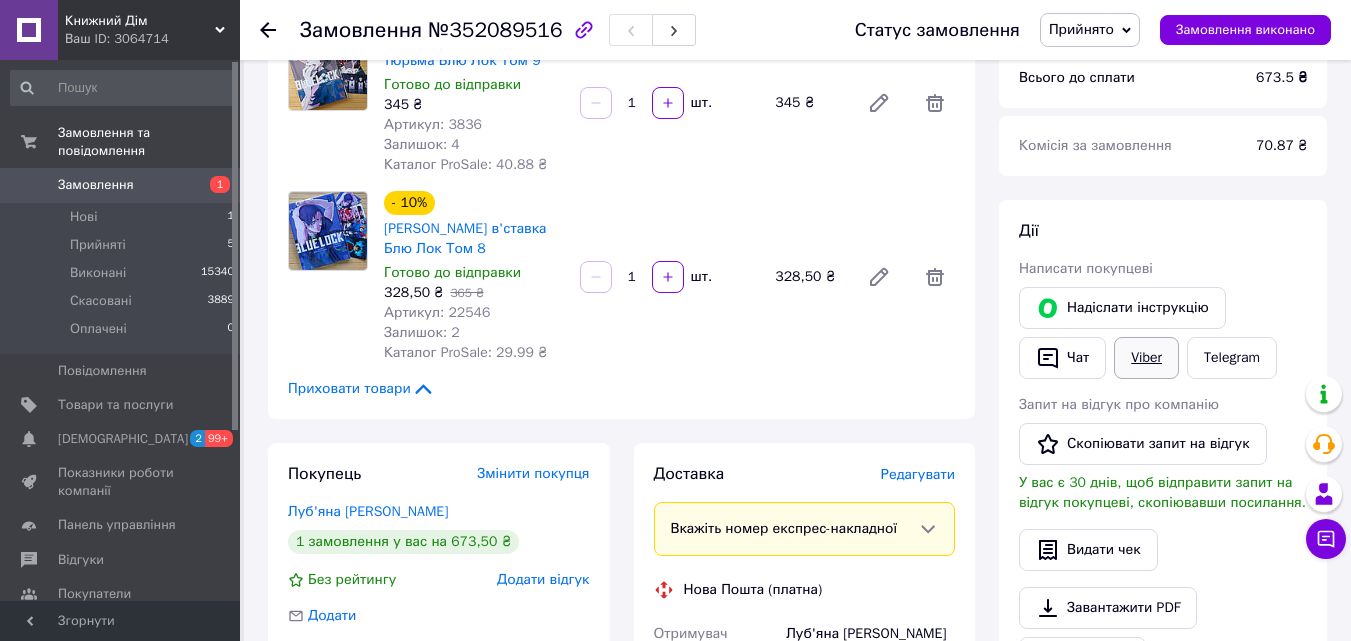 click on "Viber" at bounding box center [1146, 358] 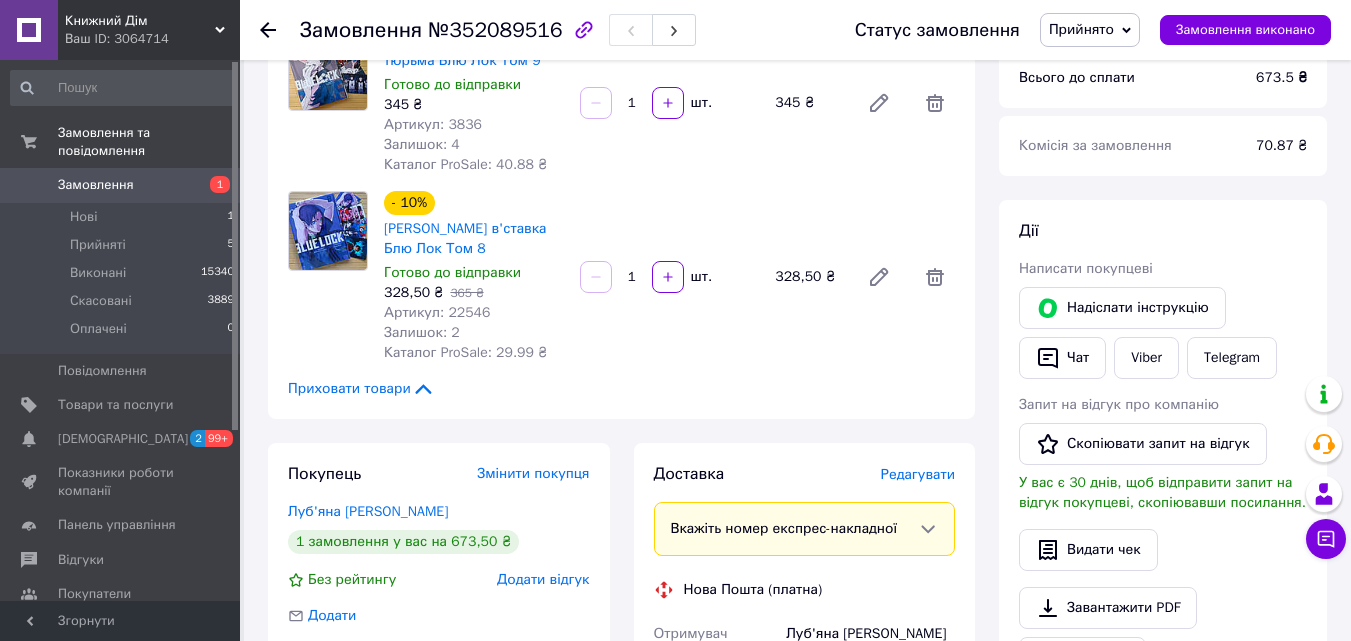 click on "Всього 2 товари 673,50 ₴ Доставка Необхідно уточнити Знижка Додати Всього до сплати 673.5 ₴ Комісія за замовлення 70.87 ₴ Дії Написати покупцеві   Надіслати інструкцію   Чат Viber Telegram Запит на відгук про компанію   Скопіювати запит на відгук У вас є 30 днів, щоб відправити запит на відгук покупцеві, скопіювавши посилання.   Видати чек   Завантажити PDF   Друк PDF Мітки Особисті нотатки, які бачите лише ви. З їх допомогою можна фільтрувати замовлення Примітки Залишилося 300 символів Очистити Зберегти" at bounding box center (1163, 533) 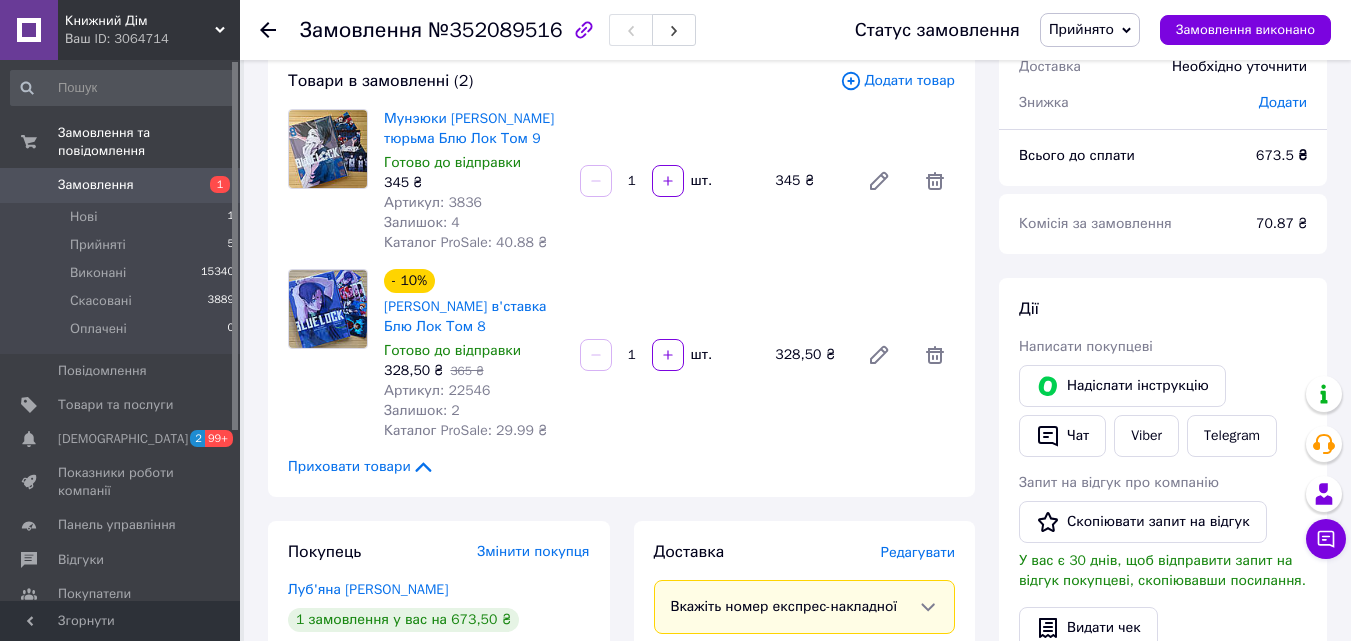 scroll, scrollTop: 100, scrollLeft: 0, axis: vertical 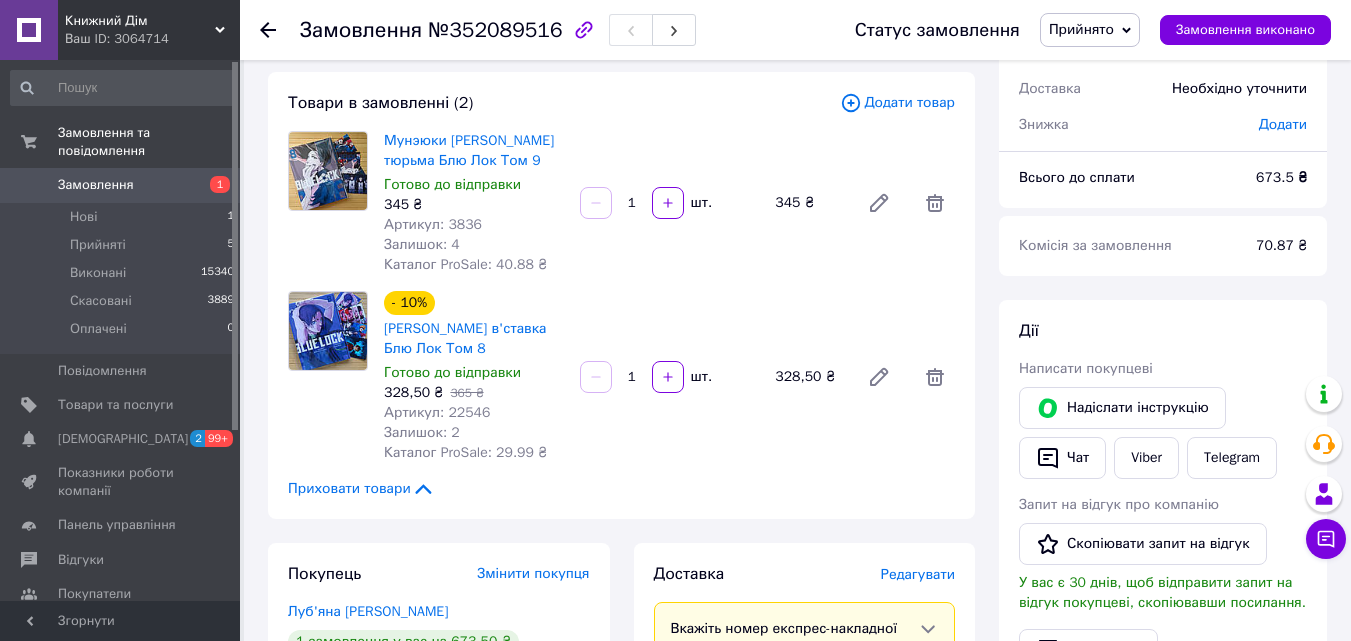 click on "Всього 2 товари 673,50 ₴ Доставка Необхідно уточнити Знижка Додати Всього до сплати 673.5 ₴ Комісія за замовлення 70.87 ₴ Дії Написати покупцеві   Надіслати інструкцію   Чат Viber Telegram Запит на відгук про компанію   Скопіювати запит на відгук У вас є 30 днів, щоб відправити запит на відгук покупцеві, скопіювавши посилання.   Видати чек   Завантажити PDF   Друк PDF Мітки Особисті нотатки, які бачите лише ви. З їх допомогою можна фільтрувати замовлення Примітки Залишилося 300 символів Очистити Зберегти" at bounding box center [1163, 633] 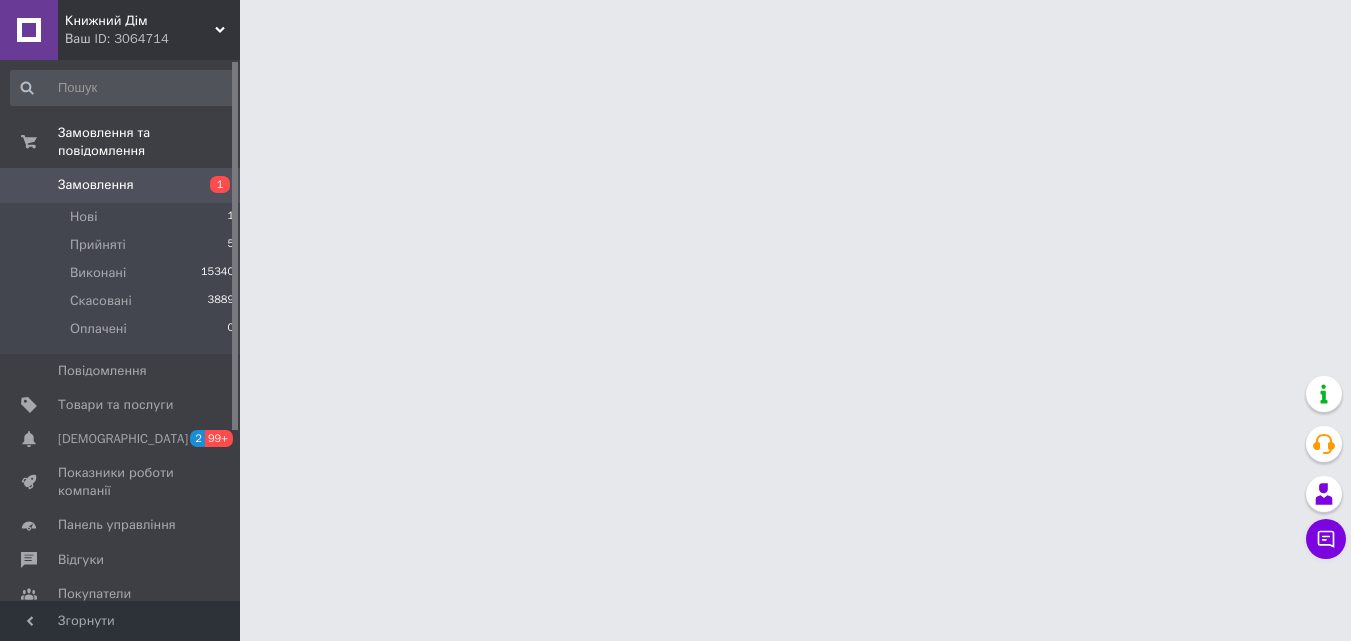 scroll, scrollTop: 0, scrollLeft: 0, axis: both 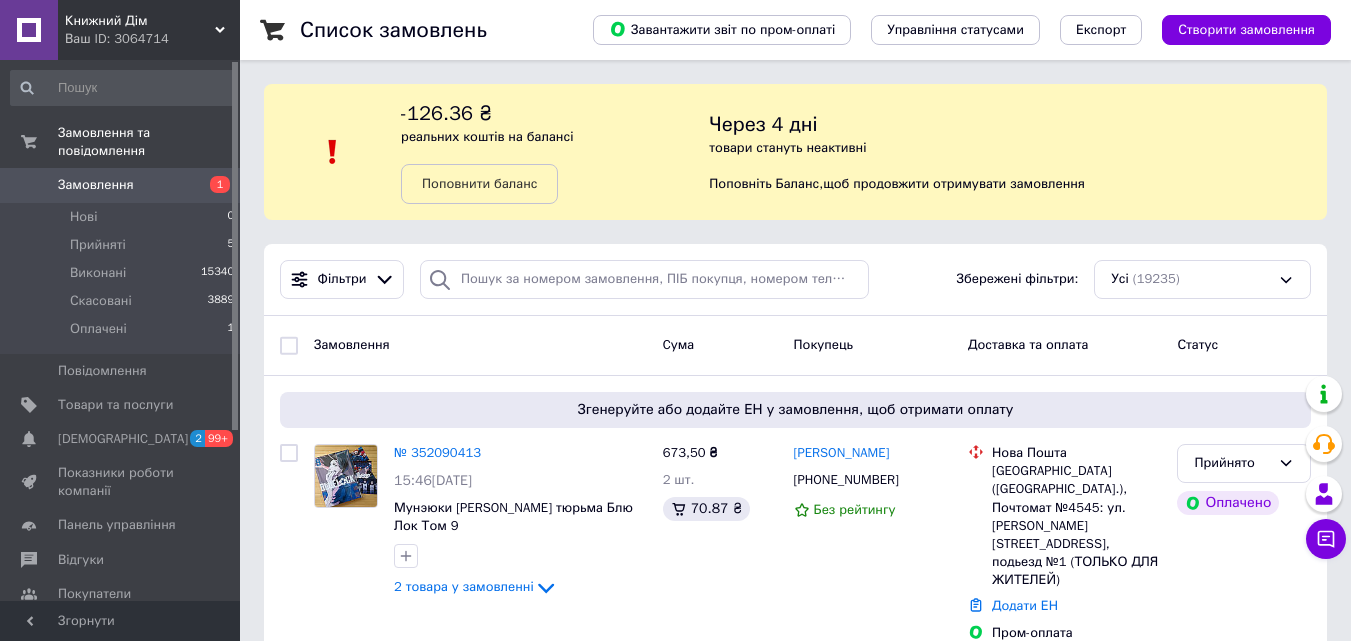 click on "Список замовлень   Завантажити звіт по пром-оплаті Управління статусами Експорт Створити замовлення -126.36 ₴ реальних коштів на балансі Поповнити баланс Через 4 дні товари стануть неактивні Поповніть Баланс ,  щоб продовжити отримувати замовлення Фільтри Збережені фільтри: Усі (19235) Замовлення Cума Покупець Доставка та оплата Статус Згенеруйте або додайте ЕН у замовлення, щоб отримати оплату № 352090413 15:46, 10.07.2025 Мунэюки Канэсиро Синяя тюрьма Блю Лок Том 9 2 товара у замовленні 673,50 ₴ 2 шт. 70.87 ₴ Вероніка Луб'яна +380508424645 Без рейтингу Нова Пошта Додати ЕН № 352089516" at bounding box center (795, 2394) 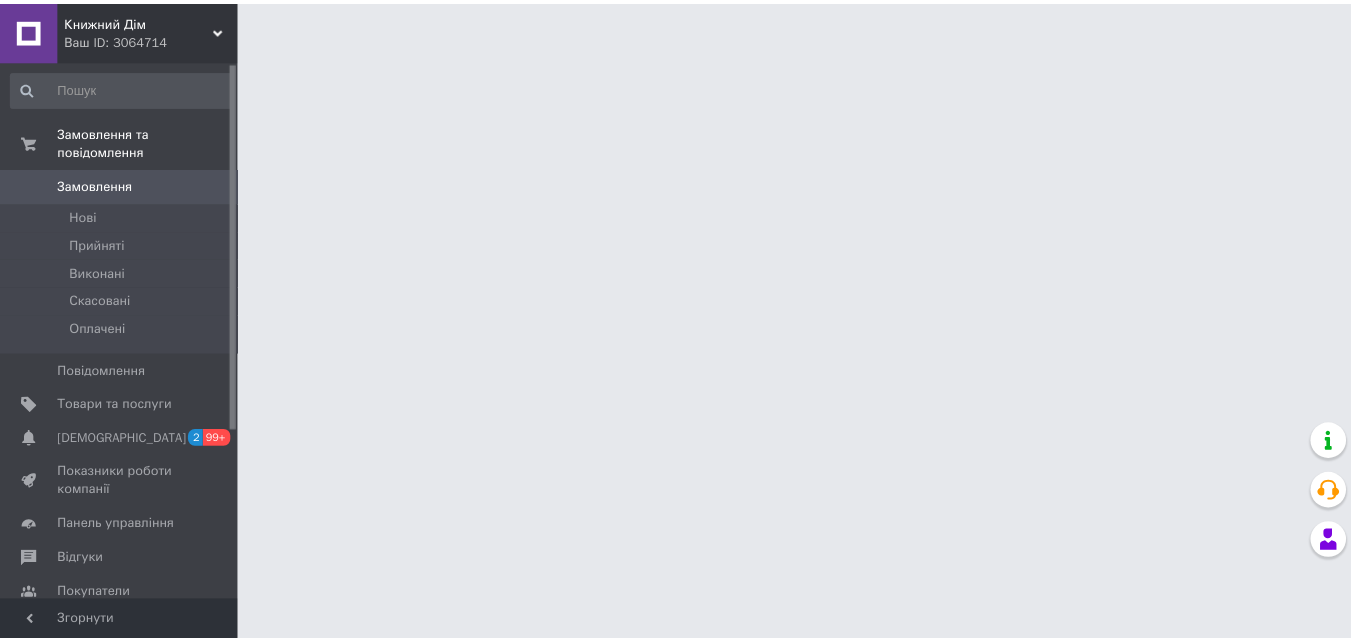 scroll, scrollTop: 0, scrollLeft: 0, axis: both 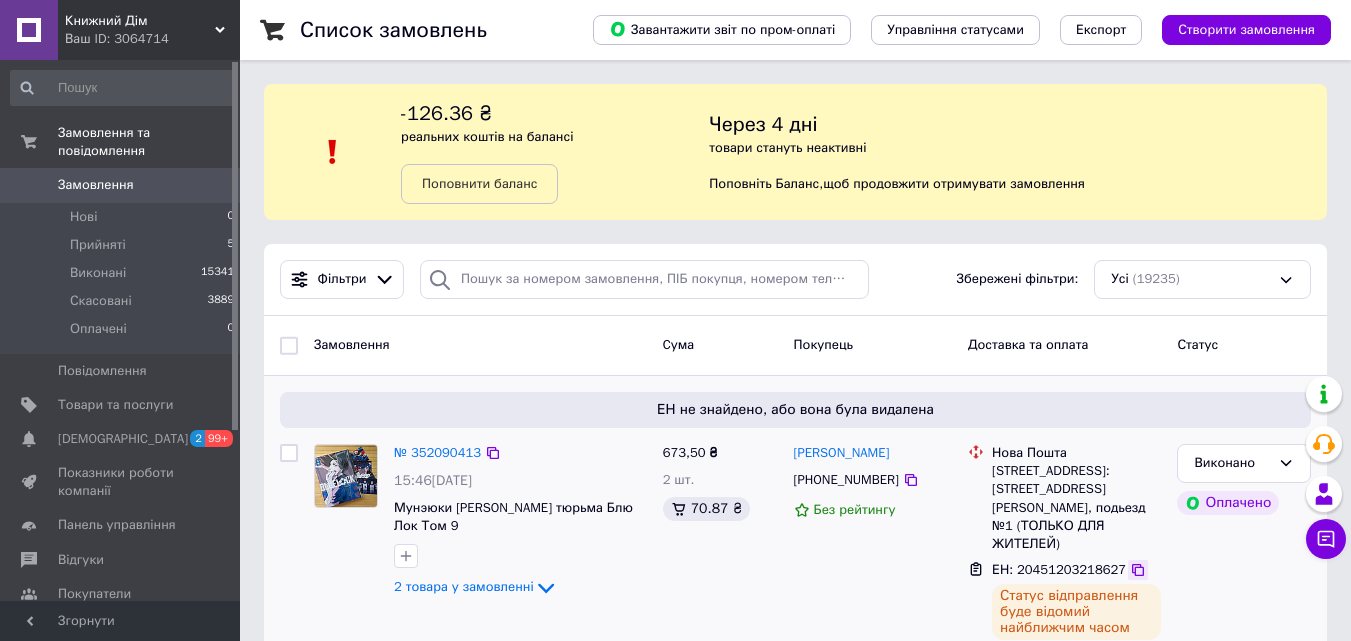 click 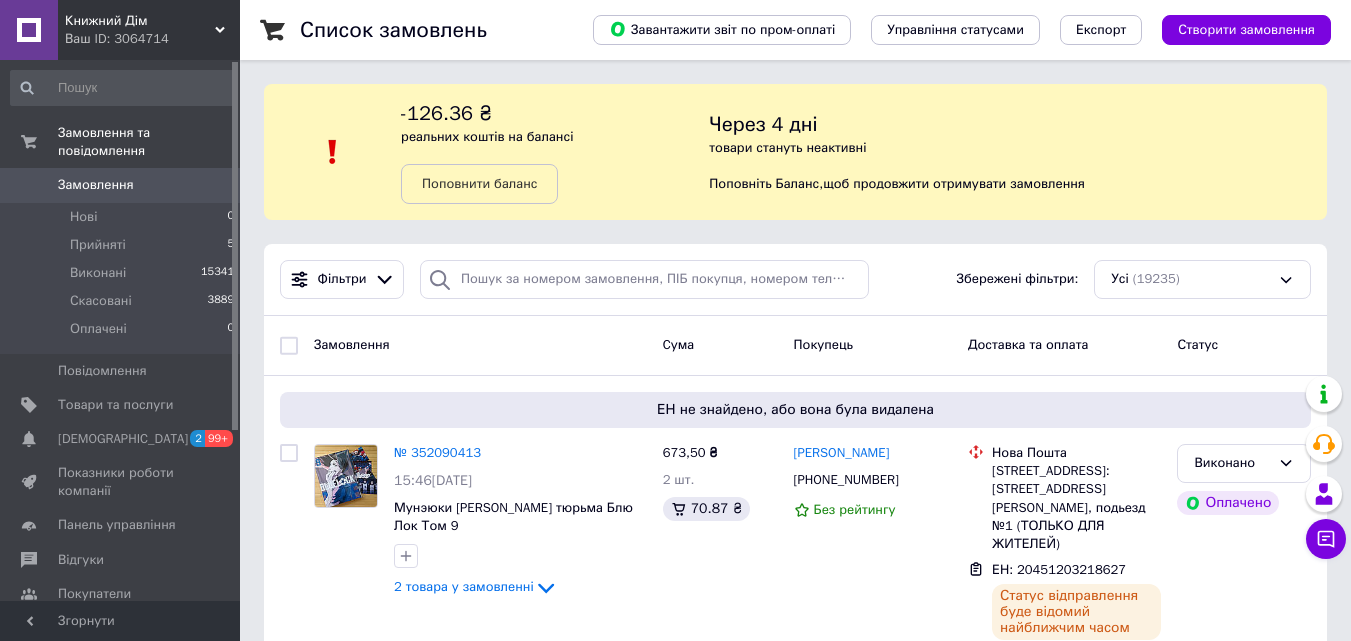drag, startPoint x: 1275, startPoint y: 340, endPoint x: 1252, endPoint y: 340, distance: 23 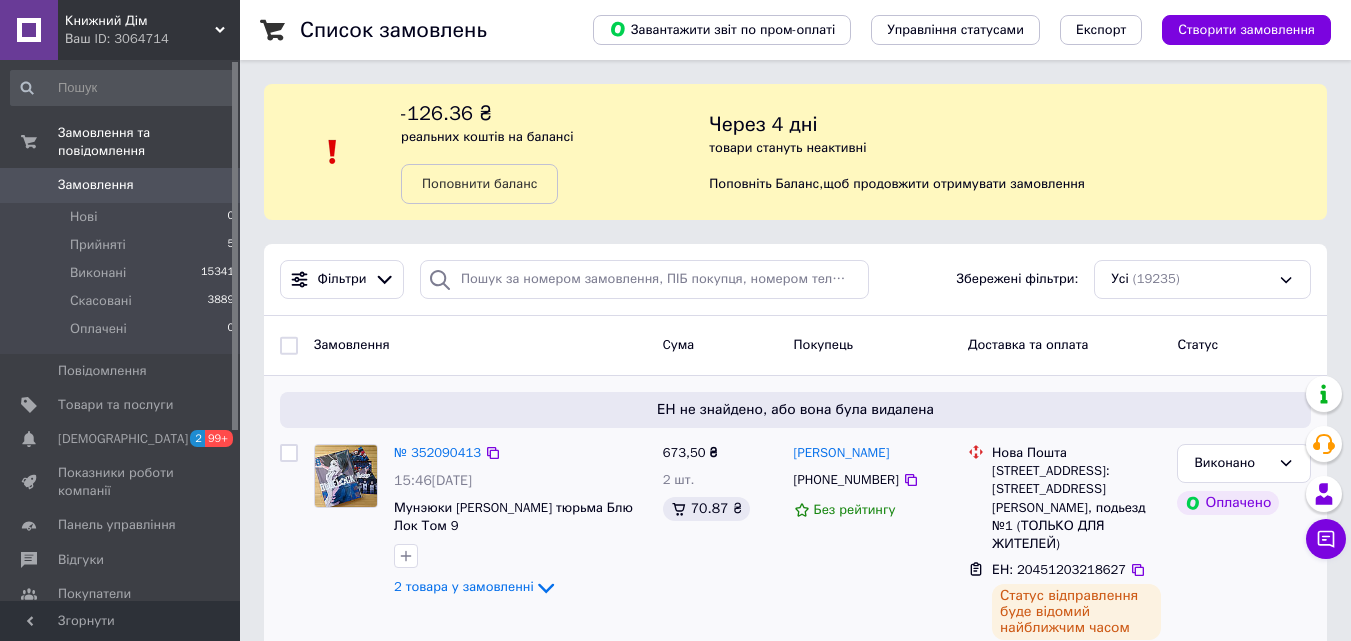 drag, startPoint x: 908, startPoint y: 448, endPoint x: 792, endPoint y: 451, distance: 116.03879 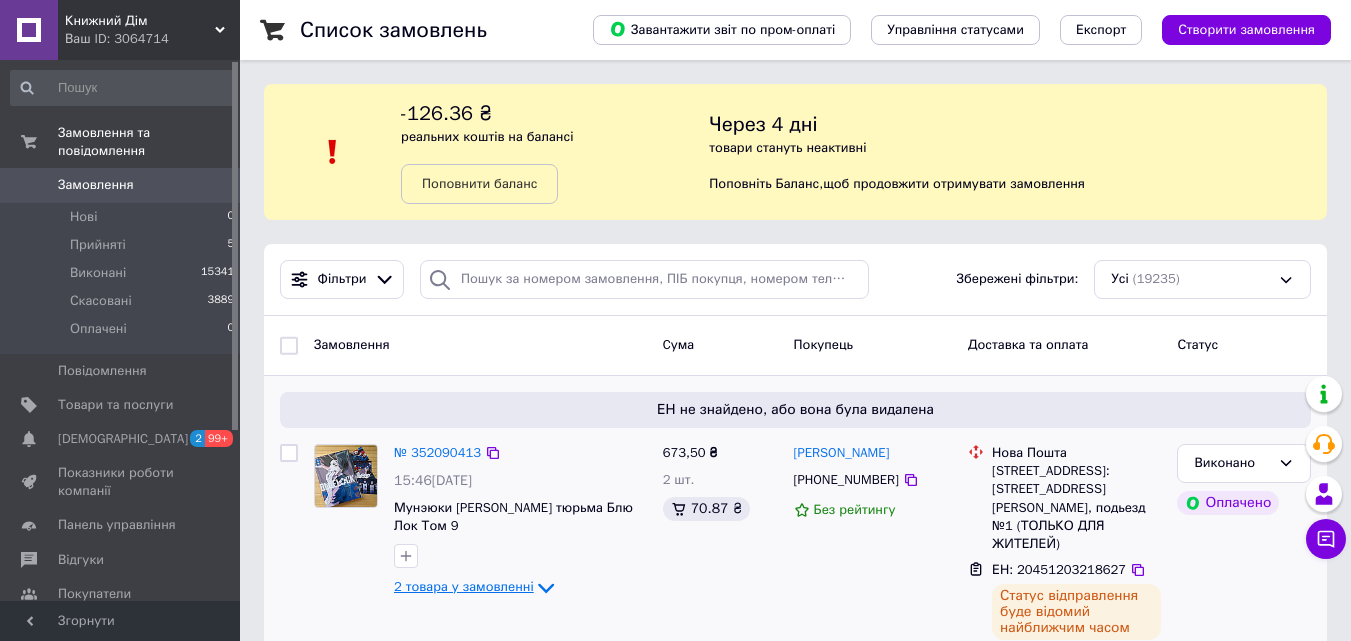 copy on "[PERSON_NAME]" 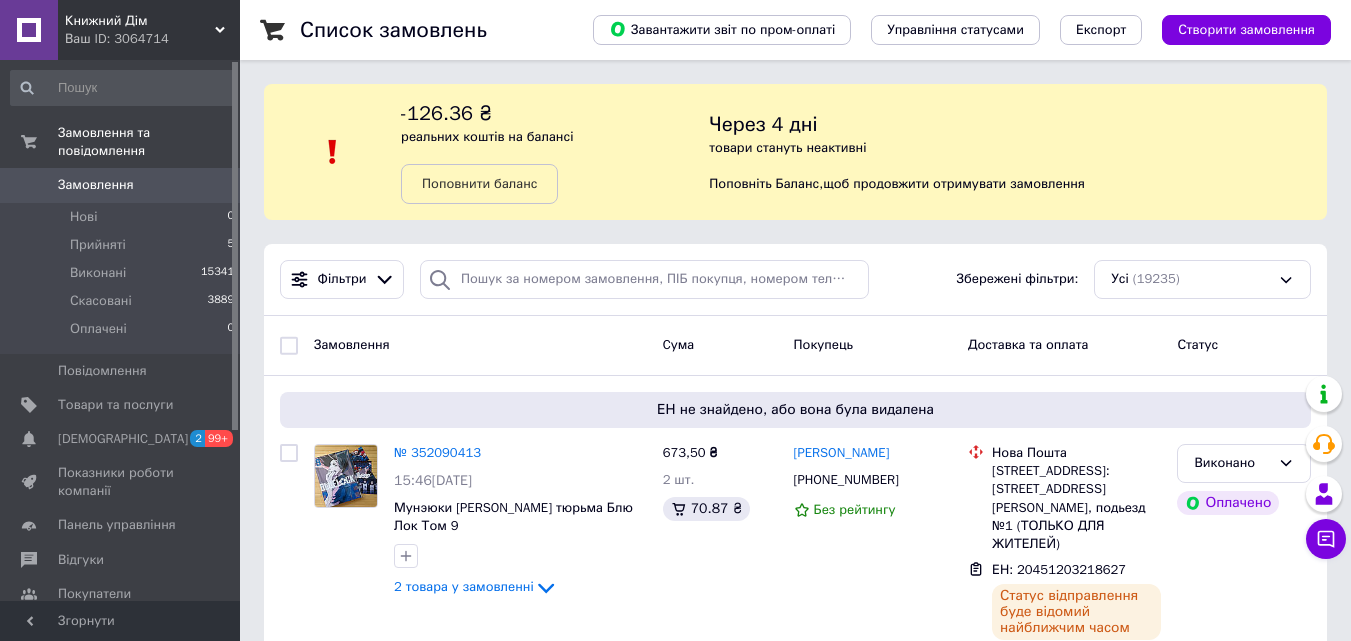 drag, startPoint x: 1331, startPoint y: 308, endPoint x: 1093, endPoint y: 340, distance: 240.14163 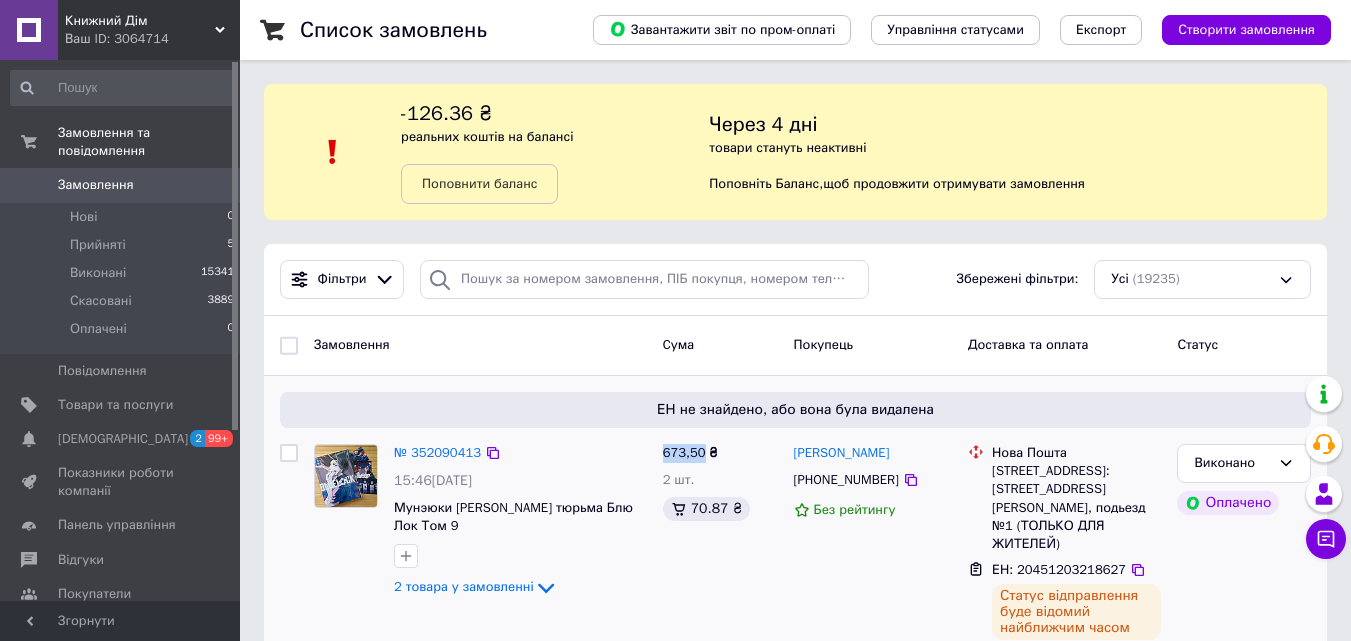 drag, startPoint x: 656, startPoint y: 454, endPoint x: 702, endPoint y: 458, distance: 46.173584 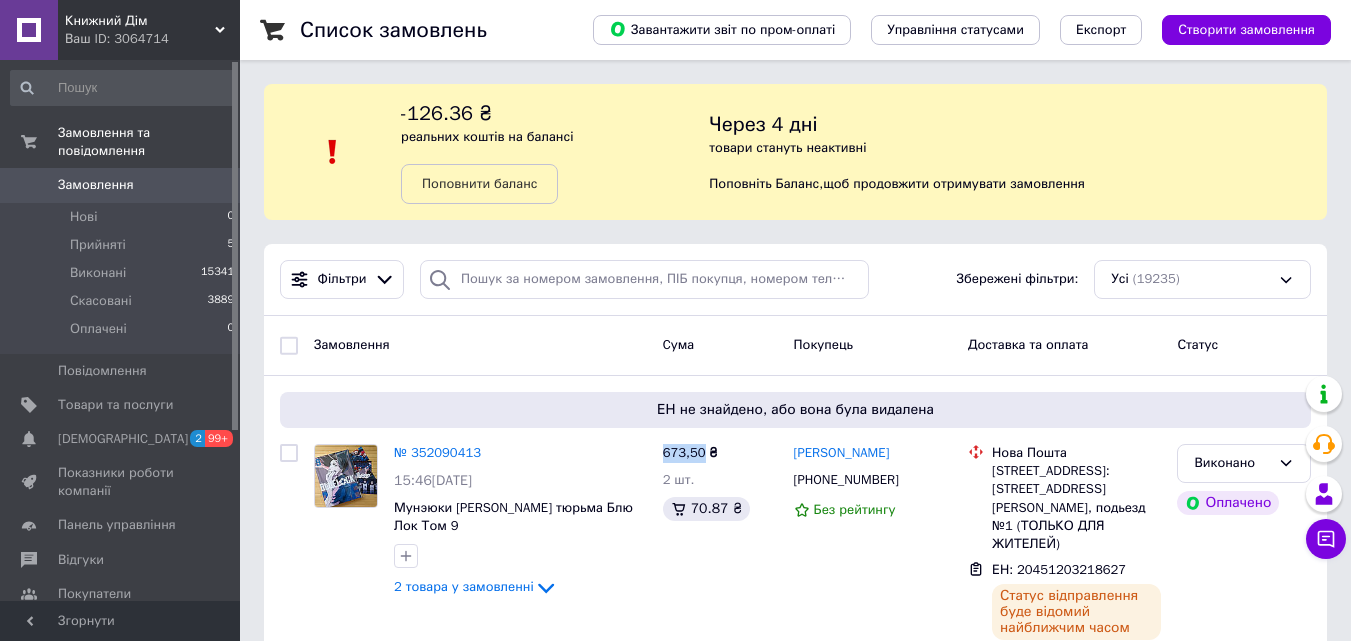 drag, startPoint x: 1257, startPoint y: 328, endPoint x: 1208, endPoint y: 328, distance: 49 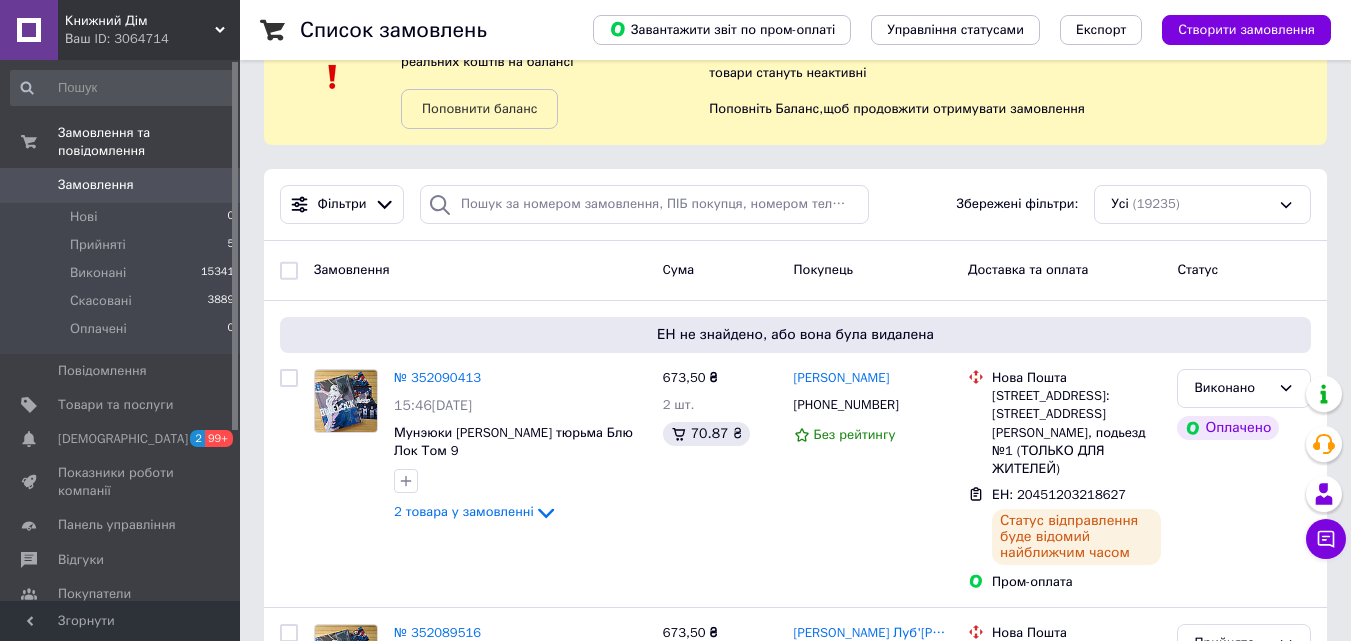 scroll, scrollTop: 100, scrollLeft: 0, axis: vertical 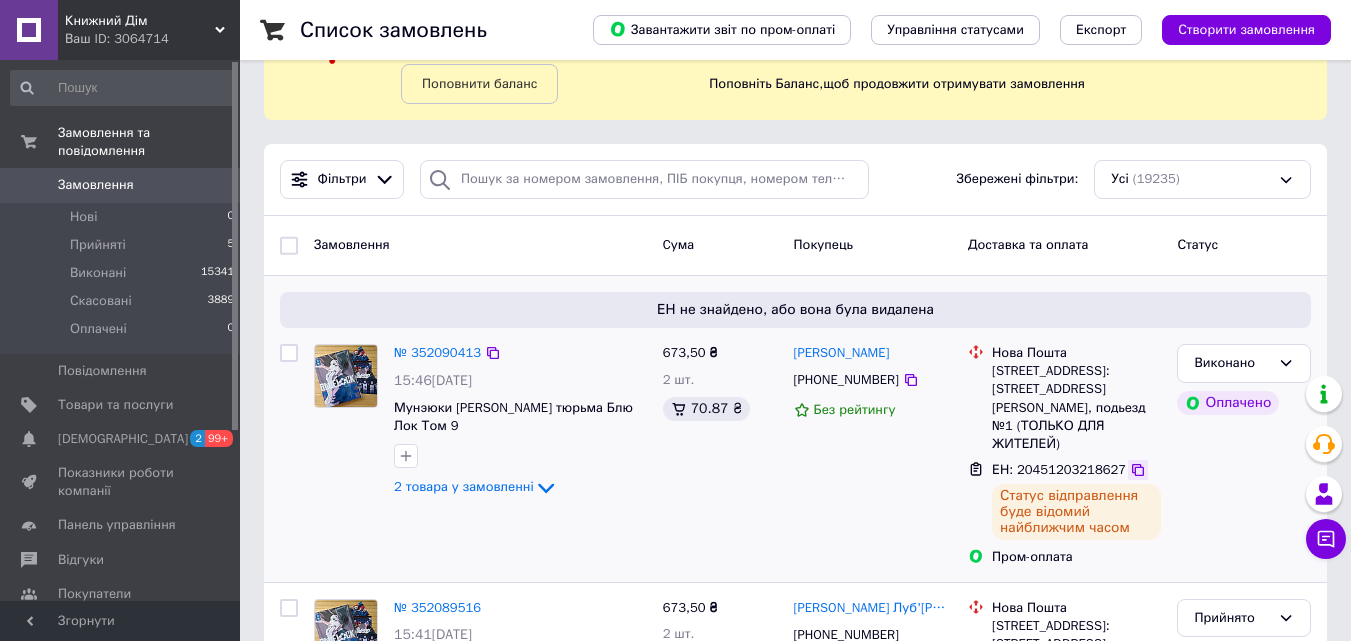 click 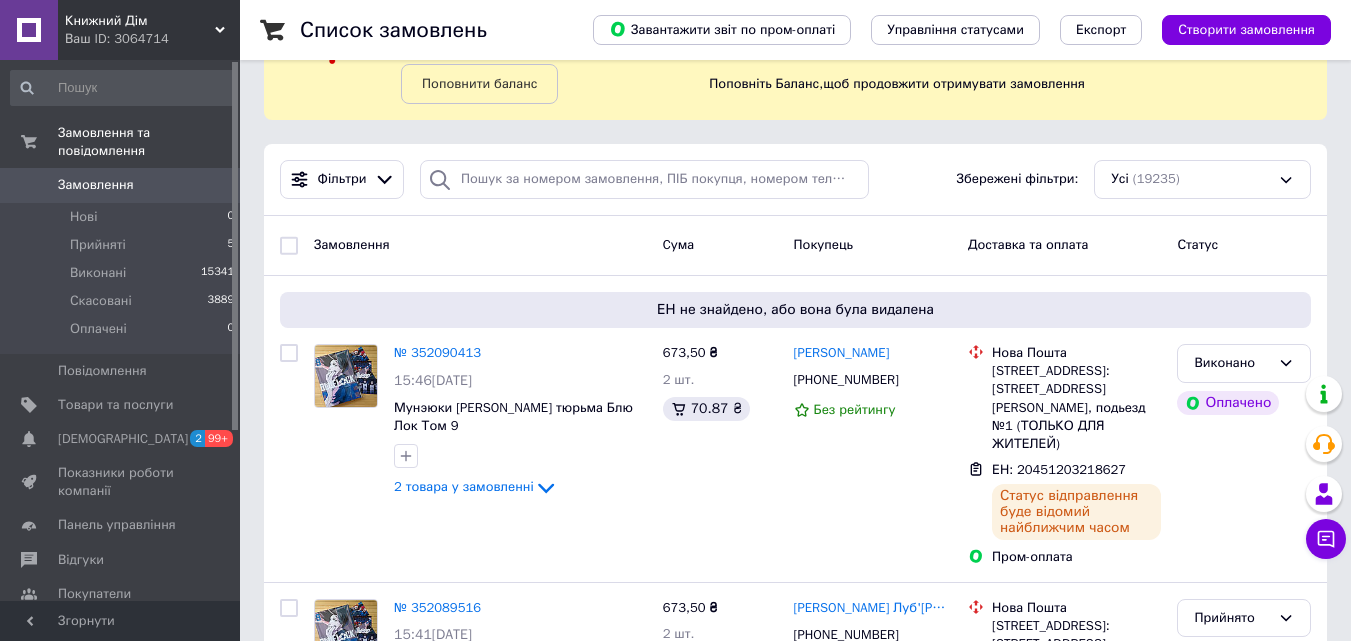 click on "Список замовлень   Завантажити звіт по пром-оплаті Управління статусами Експорт Створити замовлення -126.36 ₴ реальних коштів на балансі Поповнити баланс Через 4 дні товари стануть неактивні Поповніть Баланс ,  щоб продовжити отримувати замовлення Фільтри Збережені фільтри: Усі (19235) Замовлення Cума Покупець Доставка та оплата Статус ЕН не знайдено, або вона була видалена № 352090413 15:46[DATE] Мунэюки Канэсиро Синяя тюрьма Блю Лок Том 9 2 товара у замовленні 673,50 ₴ 2 шт. 70.87 ₴ Вероніка Луб'[PERSON_NAME] [PHONE_NUMBER] Без рейтингу Нова Пошта ЕН: 20451203218627 Пром-оплата Виконано 673,50 ₴" at bounding box center (795, 2261) 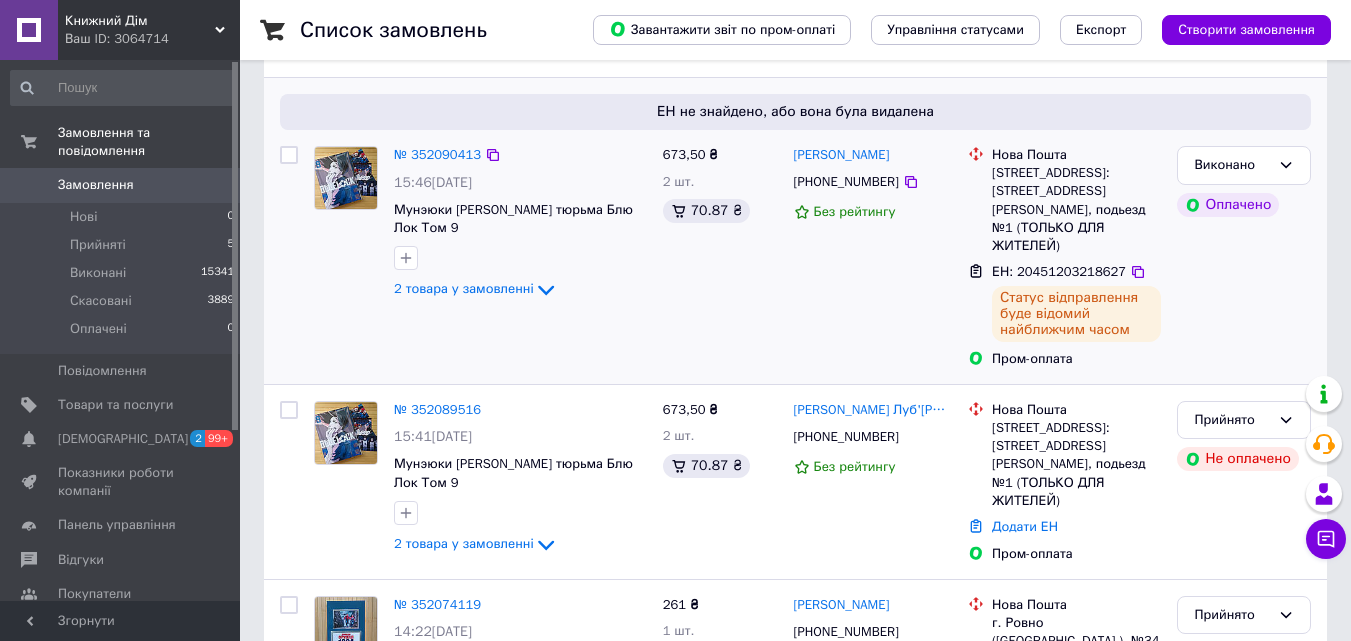 scroll, scrollTop: 300, scrollLeft: 0, axis: vertical 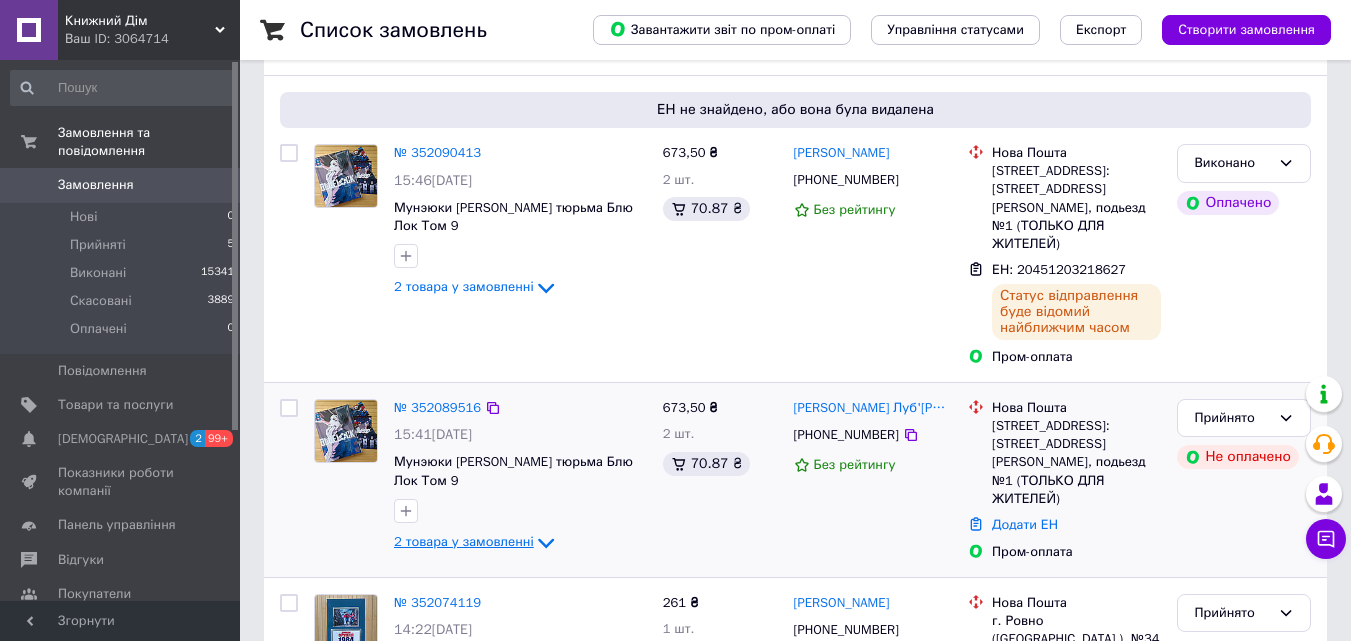 click on "2 товара у замовленні" at bounding box center (464, 541) 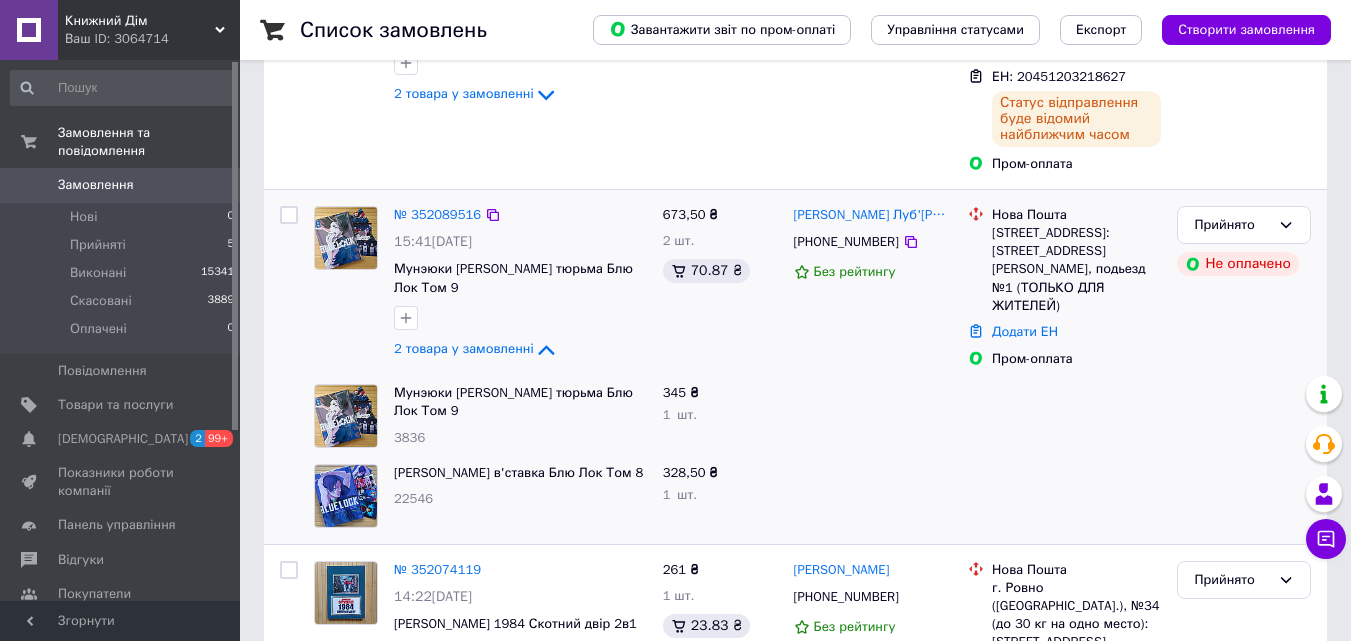scroll, scrollTop: 500, scrollLeft: 0, axis: vertical 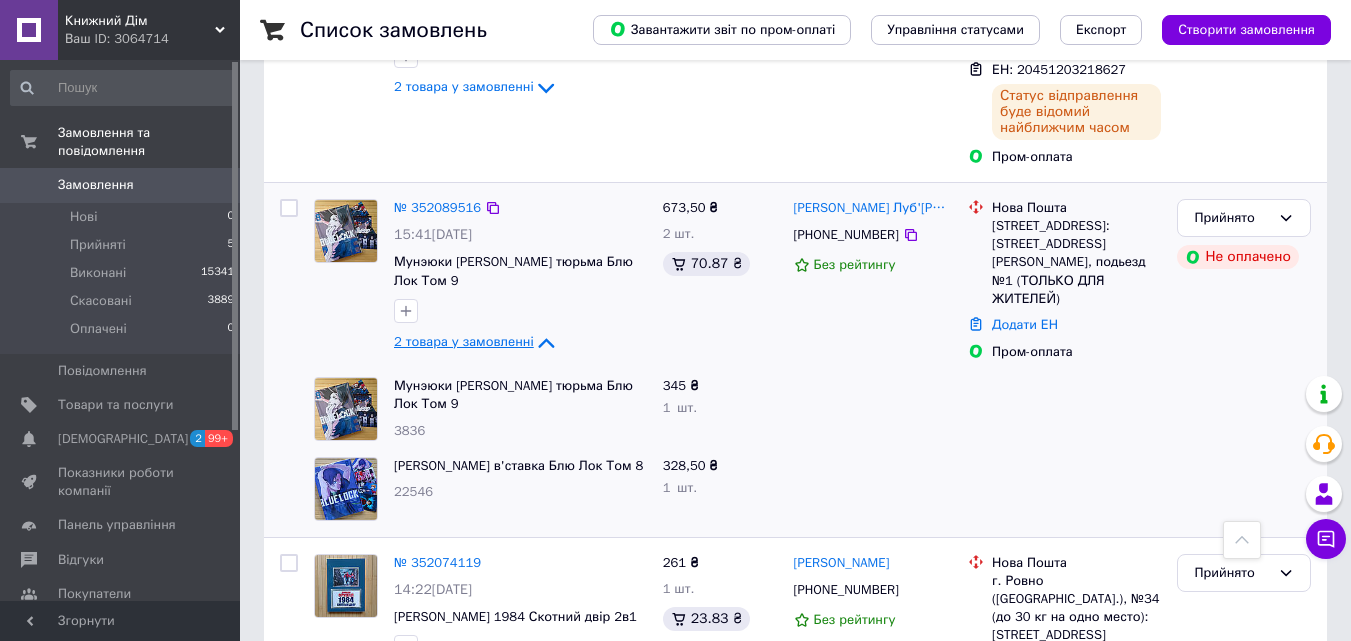 click on "2 товара у замовленні" at bounding box center [464, 341] 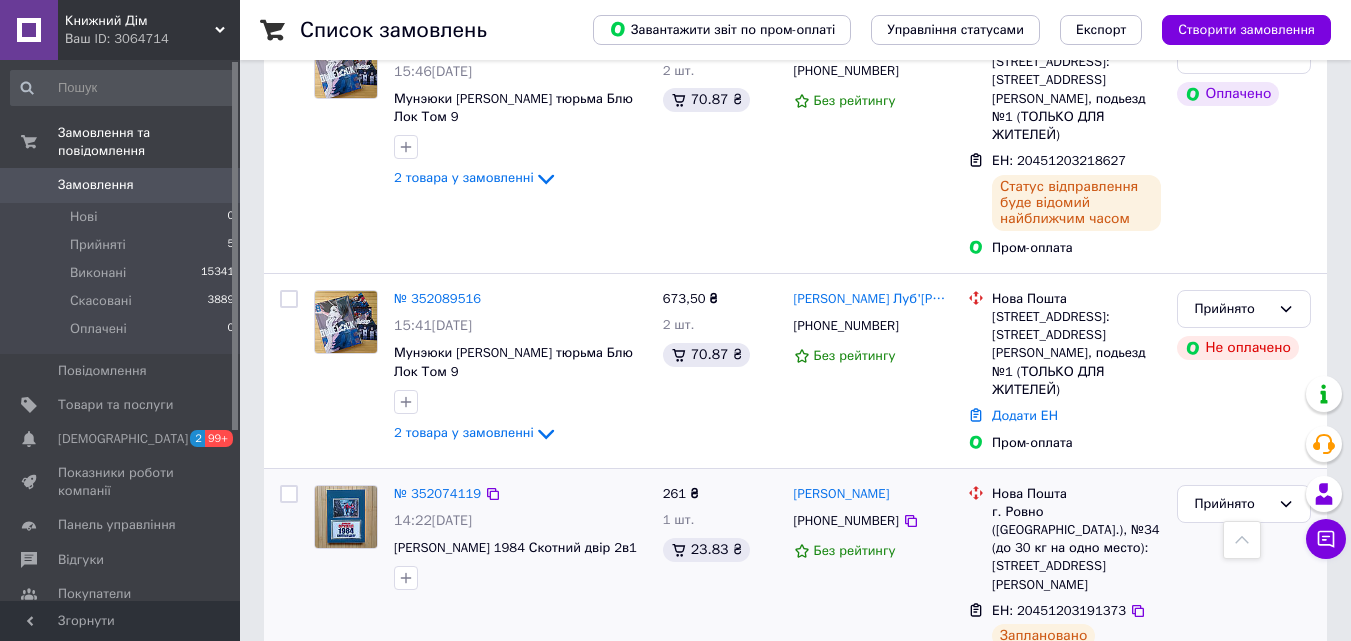 scroll, scrollTop: 300, scrollLeft: 0, axis: vertical 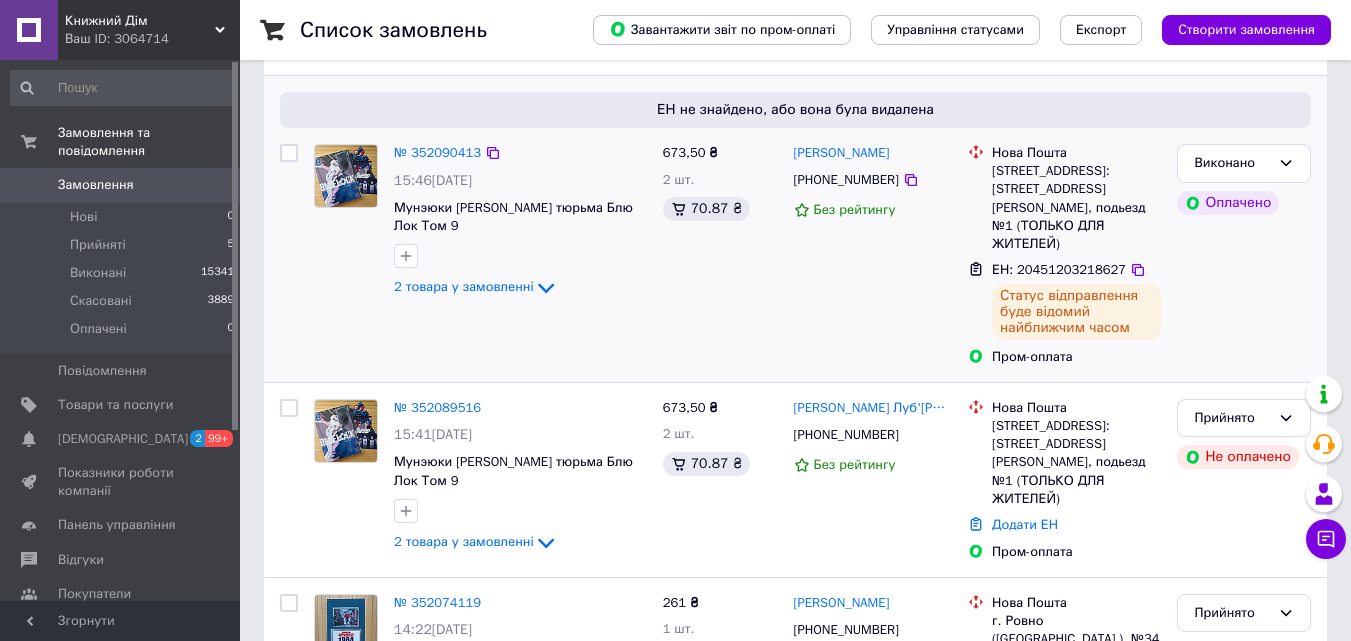 click on "[PERSON_NAME]" at bounding box center (1244, 255) 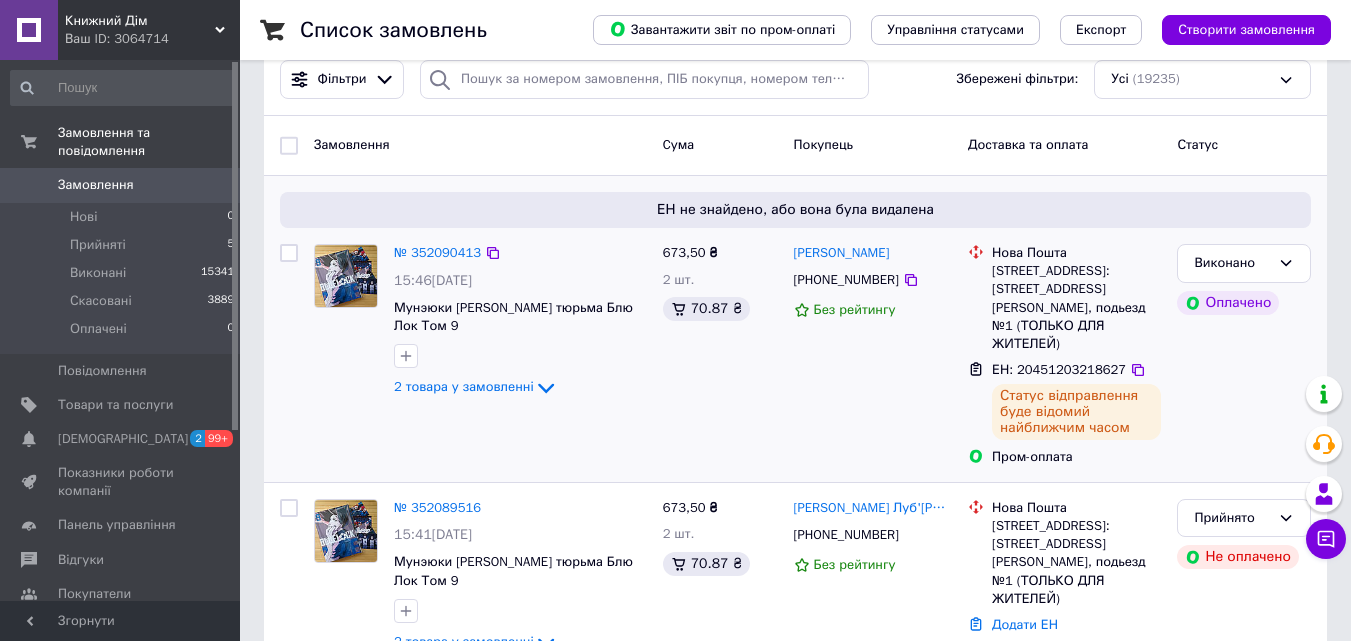 scroll, scrollTop: 400, scrollLeft: 0, axis: vertical 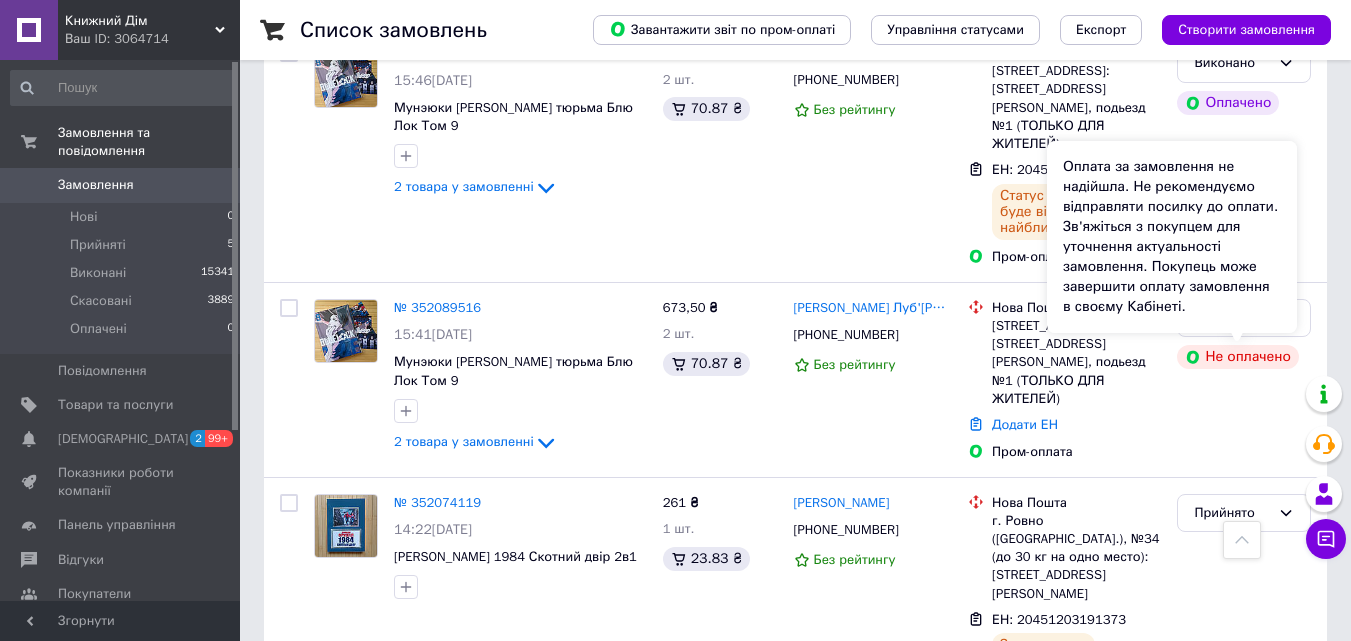 click on "Оплата за замовлення не надійшла.
Не рекомендуємо відправляти посилку до оплати.
Зв'яжіться з покупцем для уточнення
актуальності замовлення. Покупець може
завершити оплату замовлення в своєму Кабінеті." at bounding box center [1172, 237] 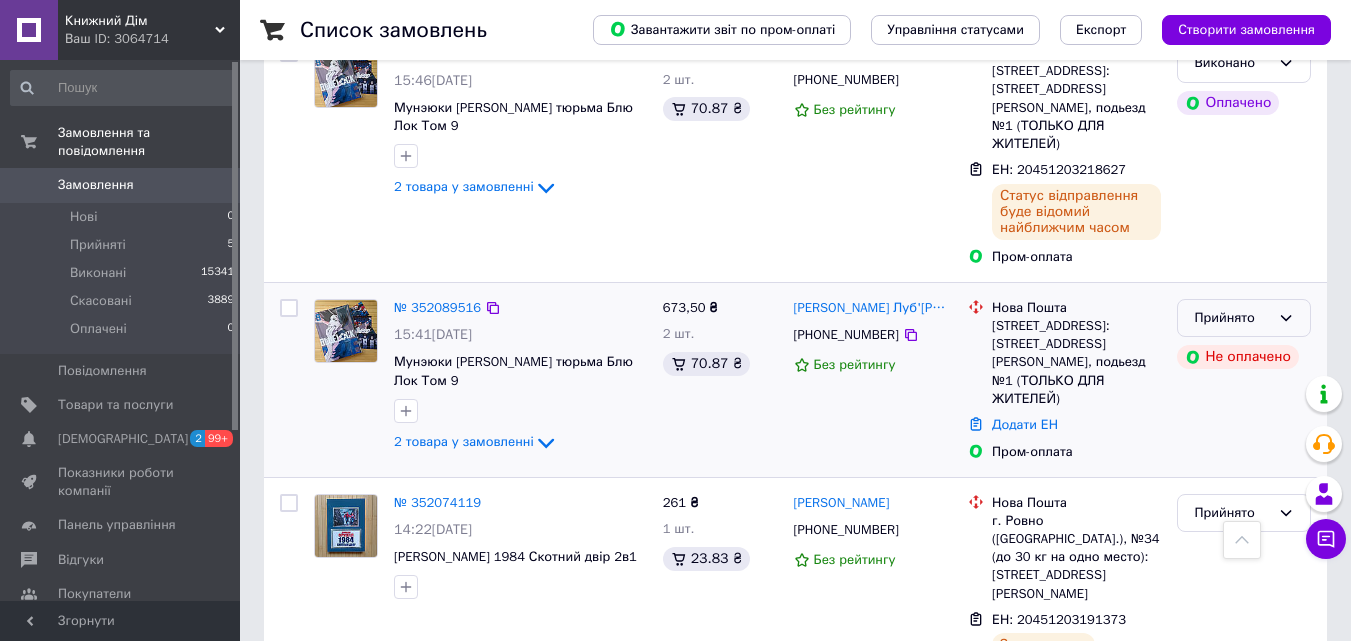 click 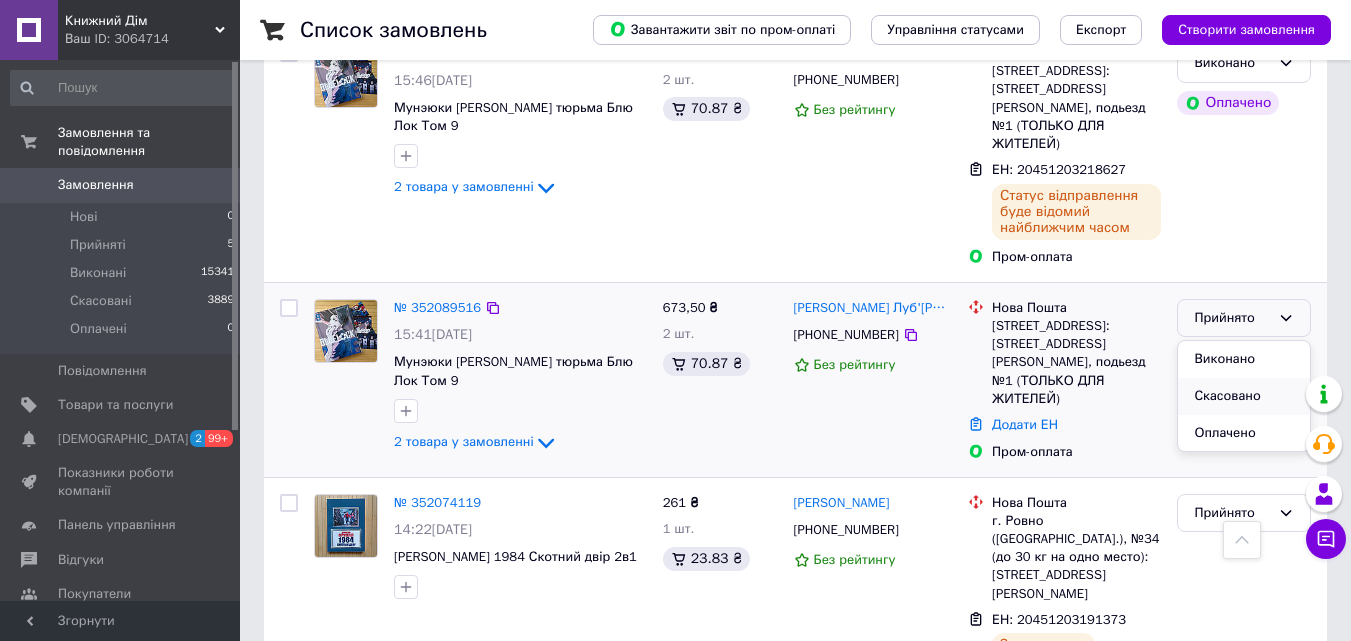 click on "Скасовано" at bounding box center (1244, 396) 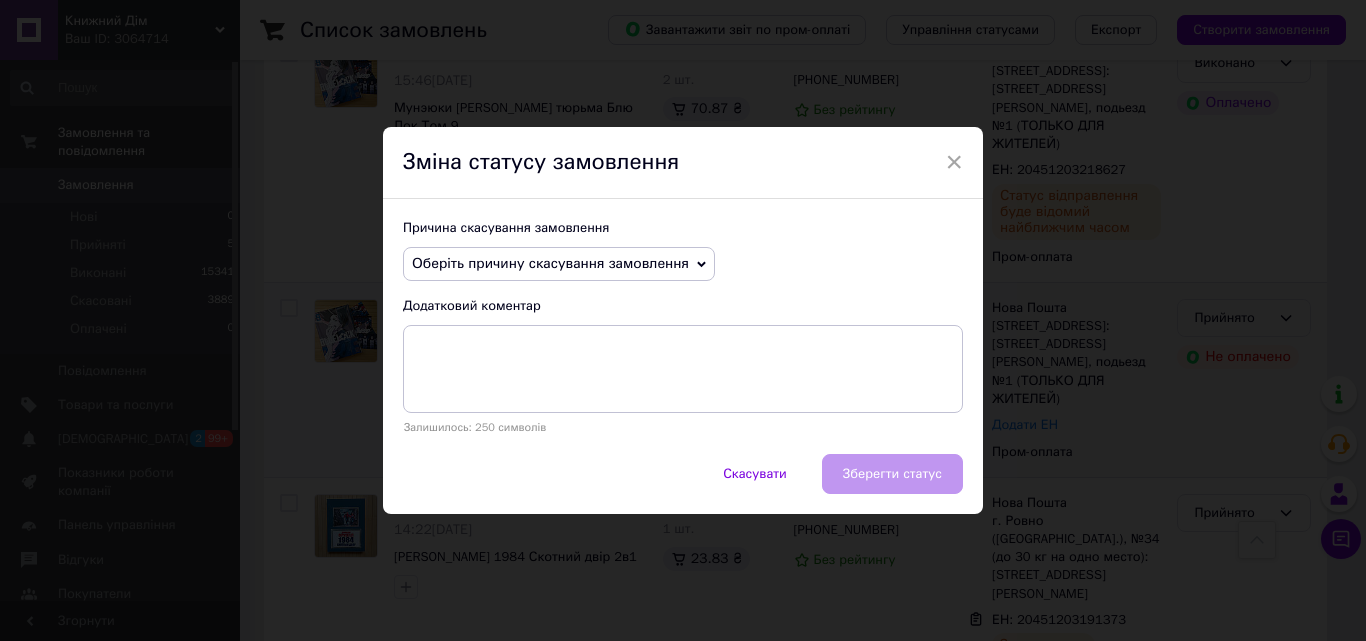 click on "Оберіть причину скасування замовлення" at bounding box center (550, 263) 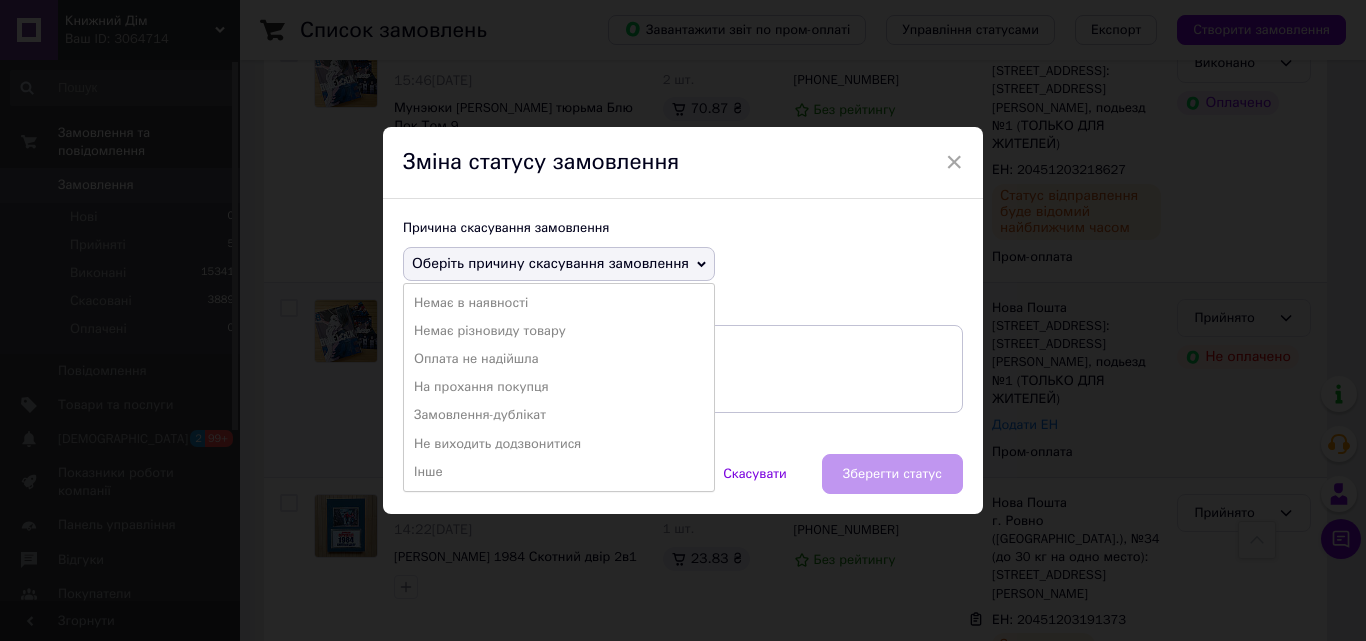 drag, startPoint x: 522, startPoint y: 411, endPoint x: 596, endPoint y: 420, distance: 74.54529 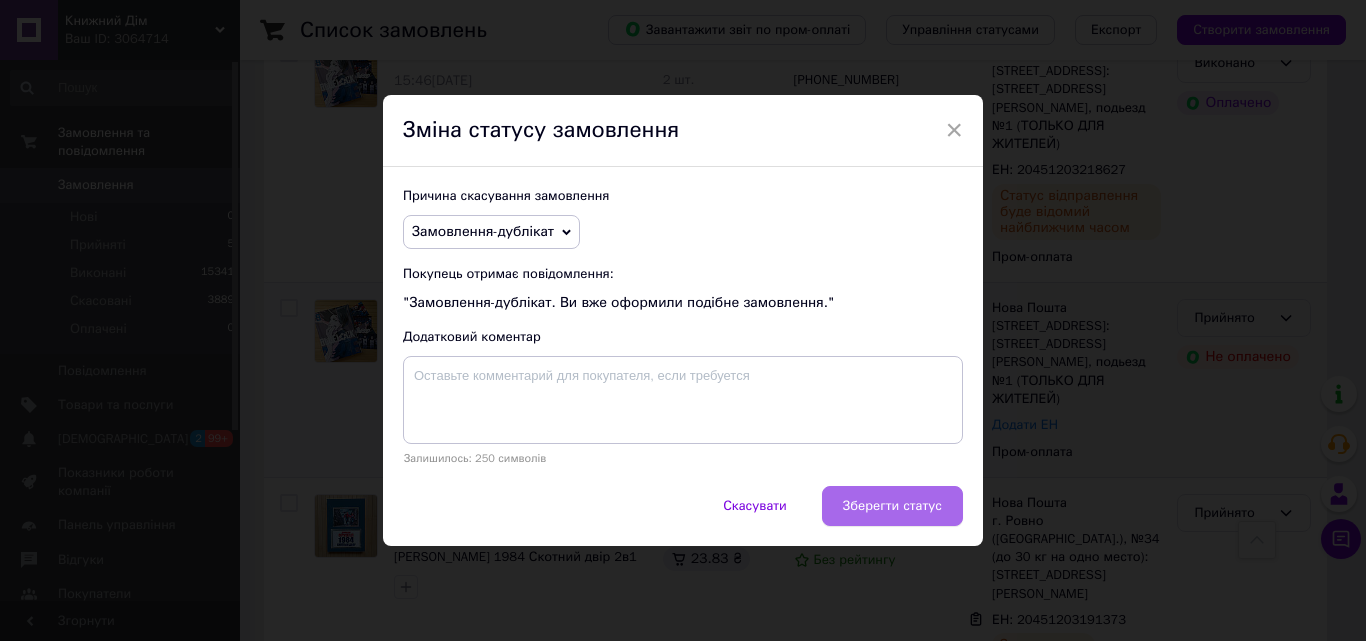 click on "Зберегти статус" at bounding box center (892, 506) 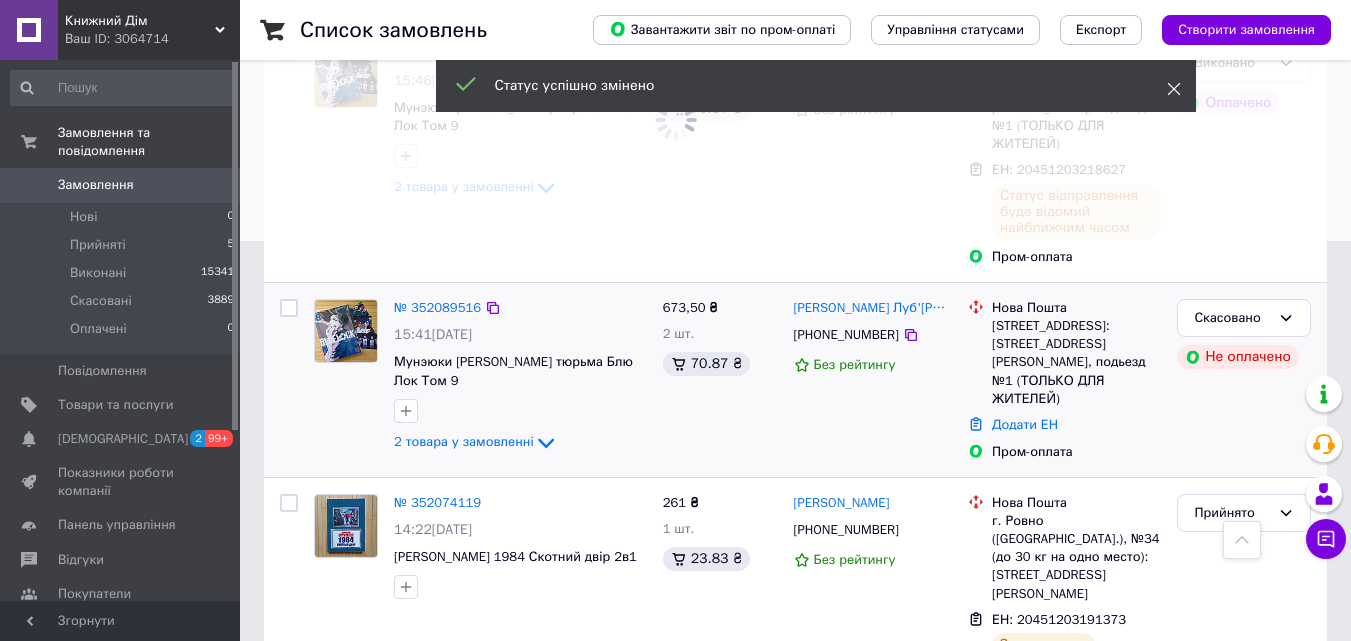 click 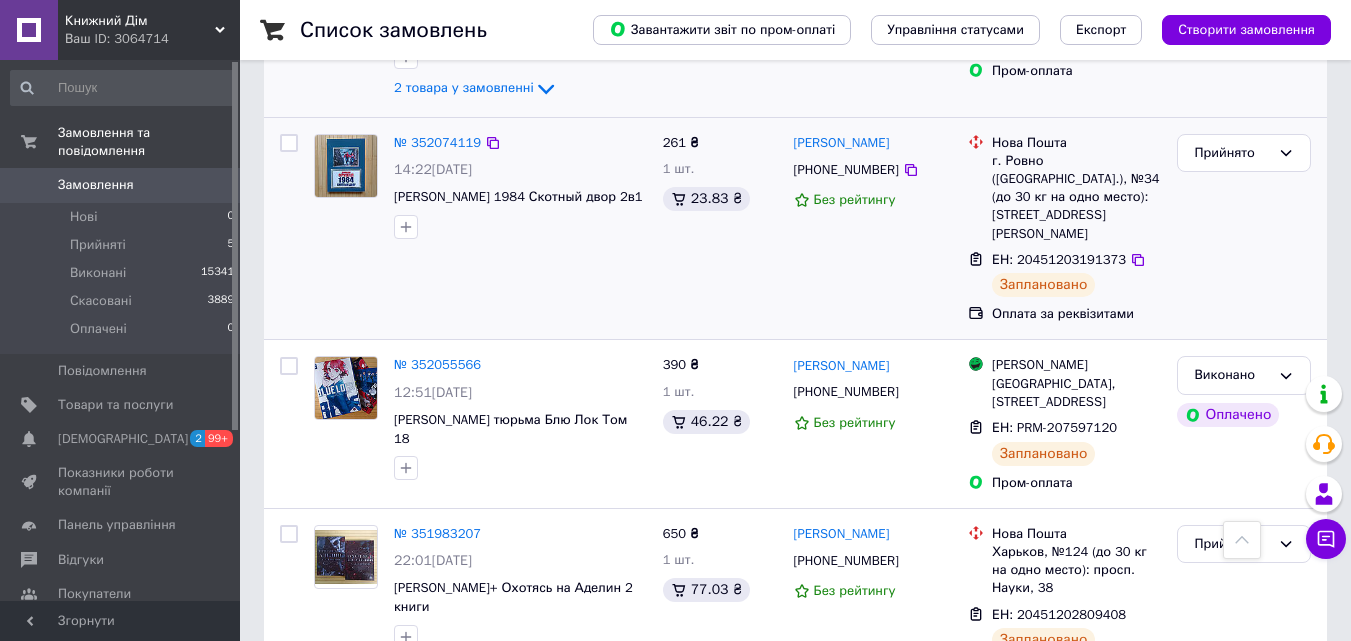 scroll, scrollTop: 700, scrollLeft: 0, axis: vertical 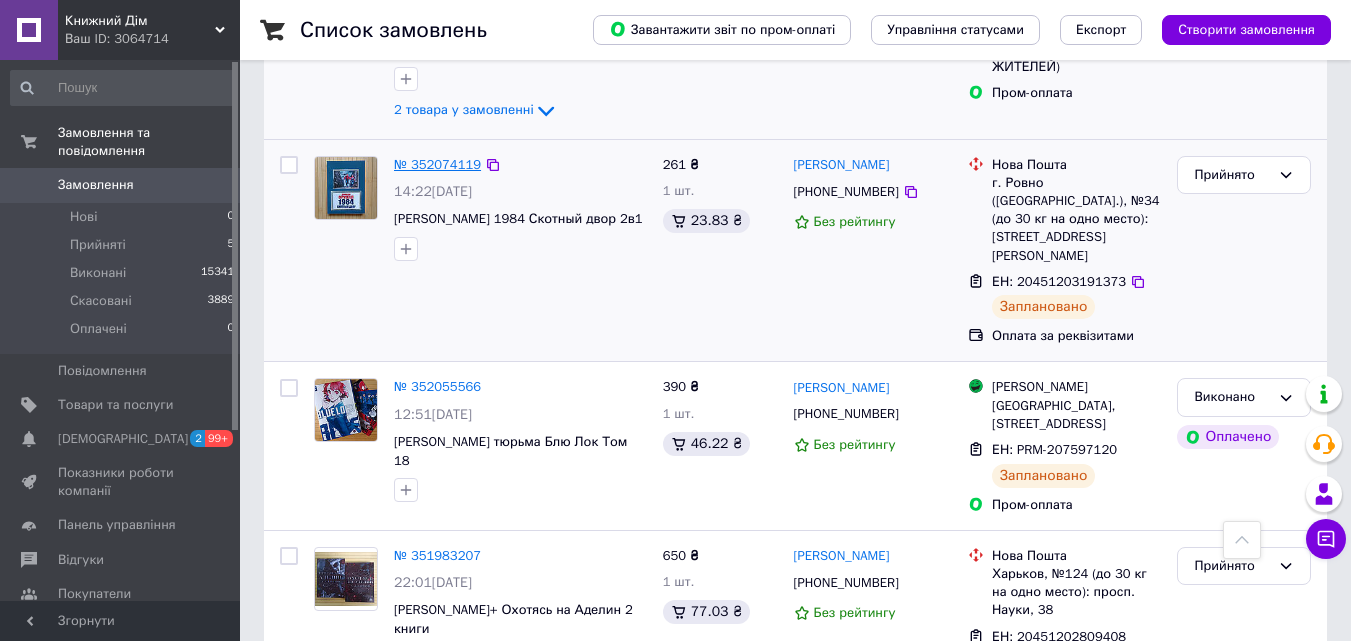 click on "№ 352074119" at bounding box center (437, 164) 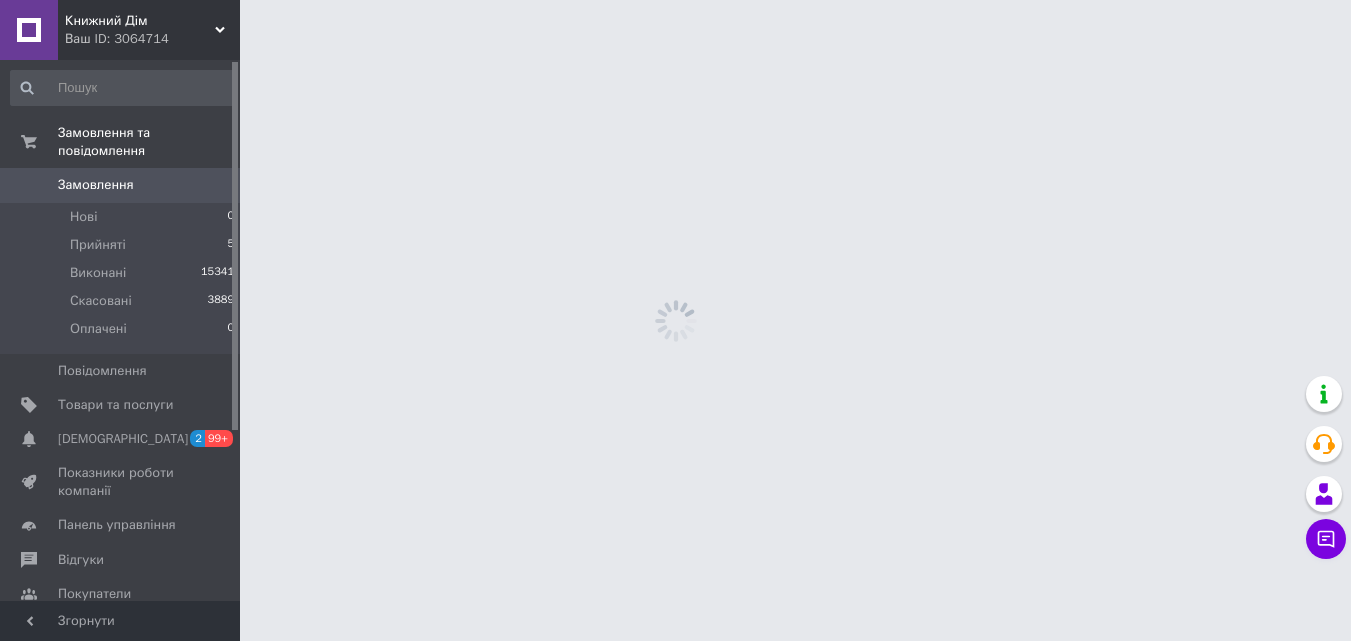 scroll, scrollTop: 0, scrollLeft: 0, axis: both 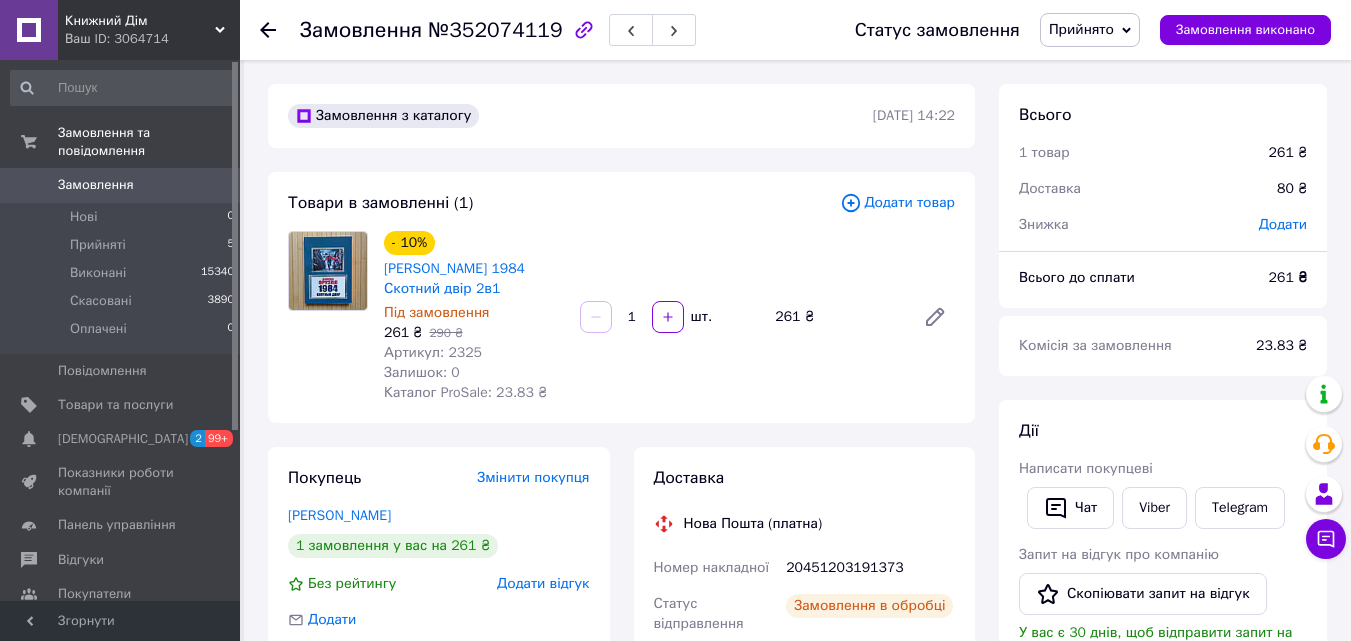 click 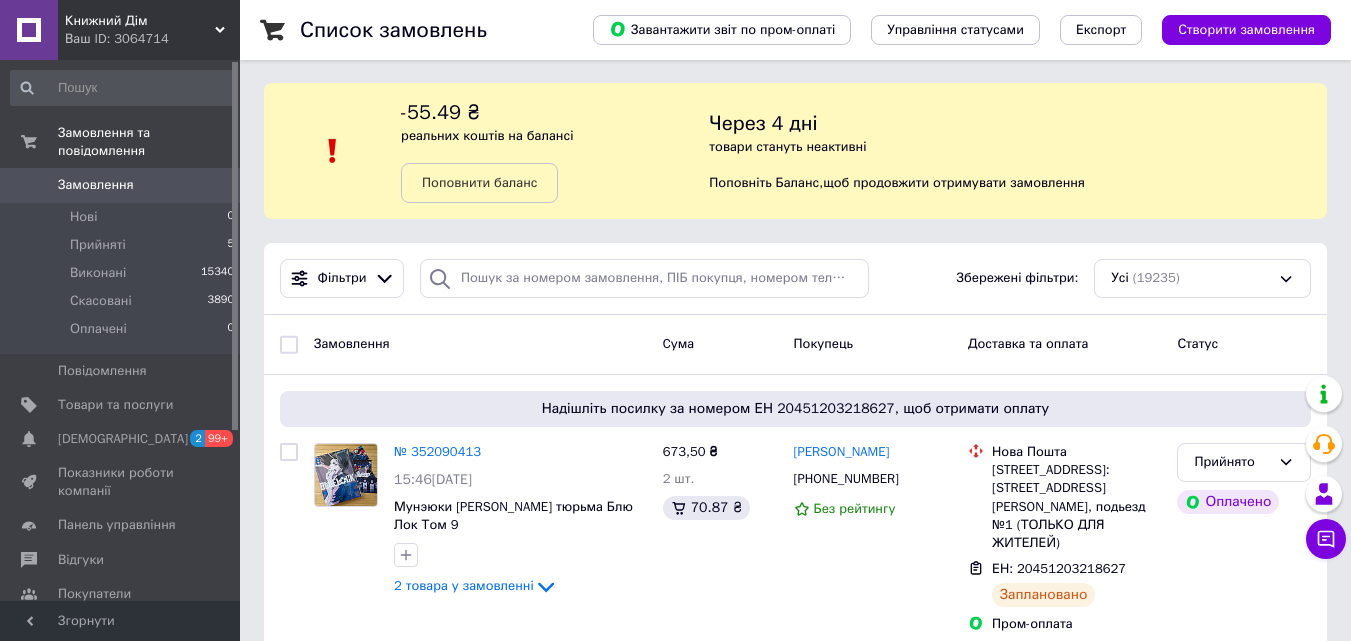 scroll, scrollTop: 0, scrollLeft: 0, axis: both 